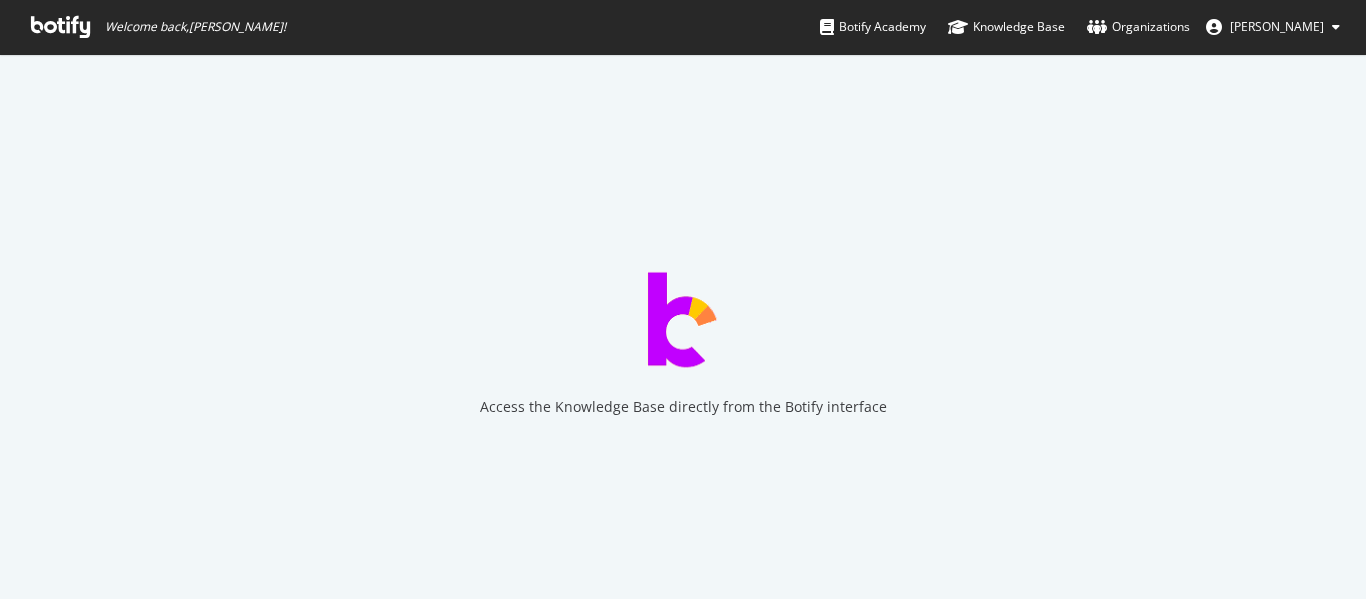 scroll, scrollTop: 0, scrollLeft: 0, axis: both 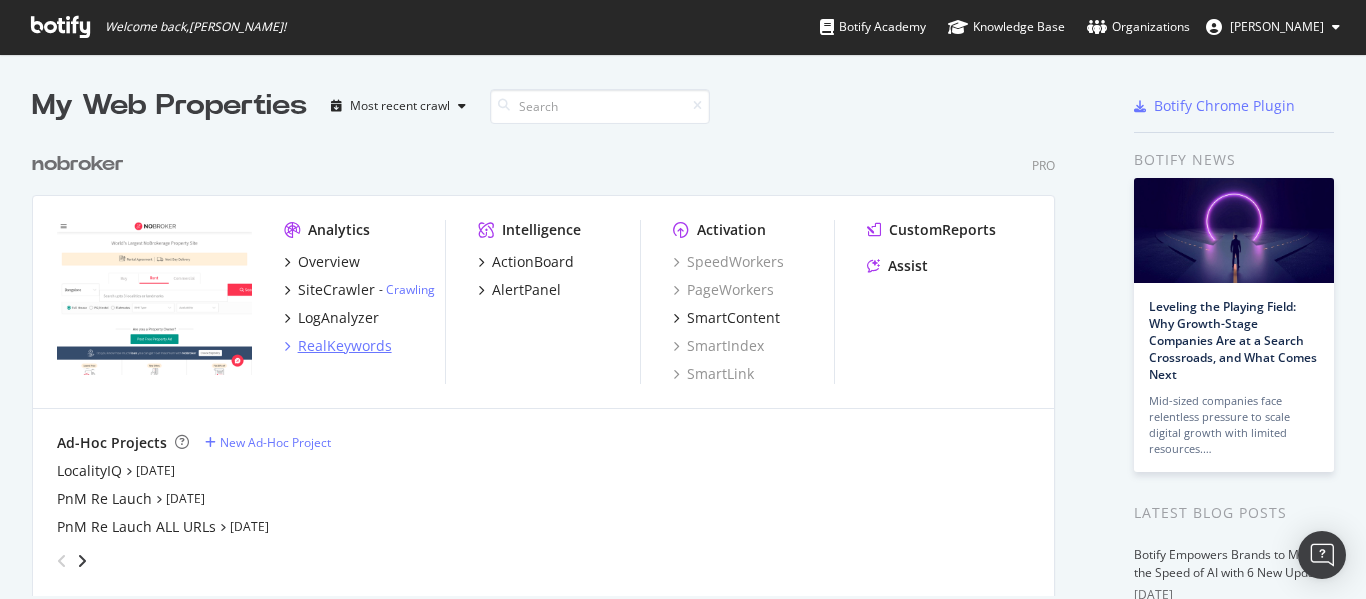 click on "RealKeywords" at bounding box center [345, 346] 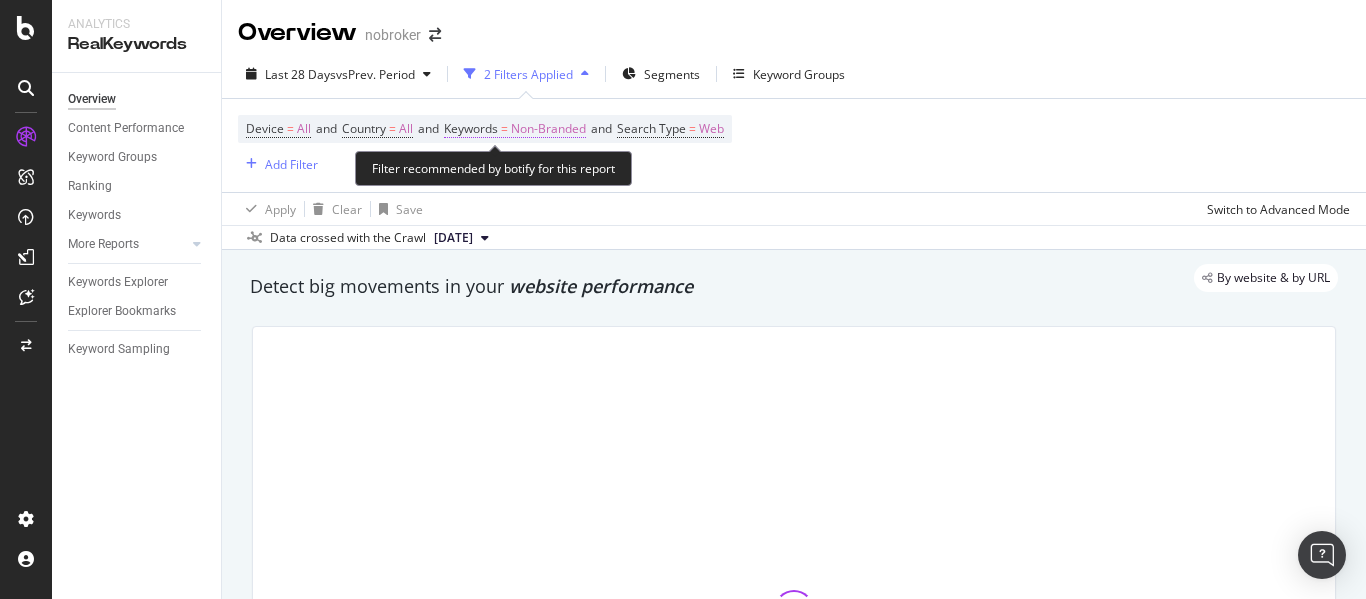 click on "Non-Branded" at bounding box center [548, 129] 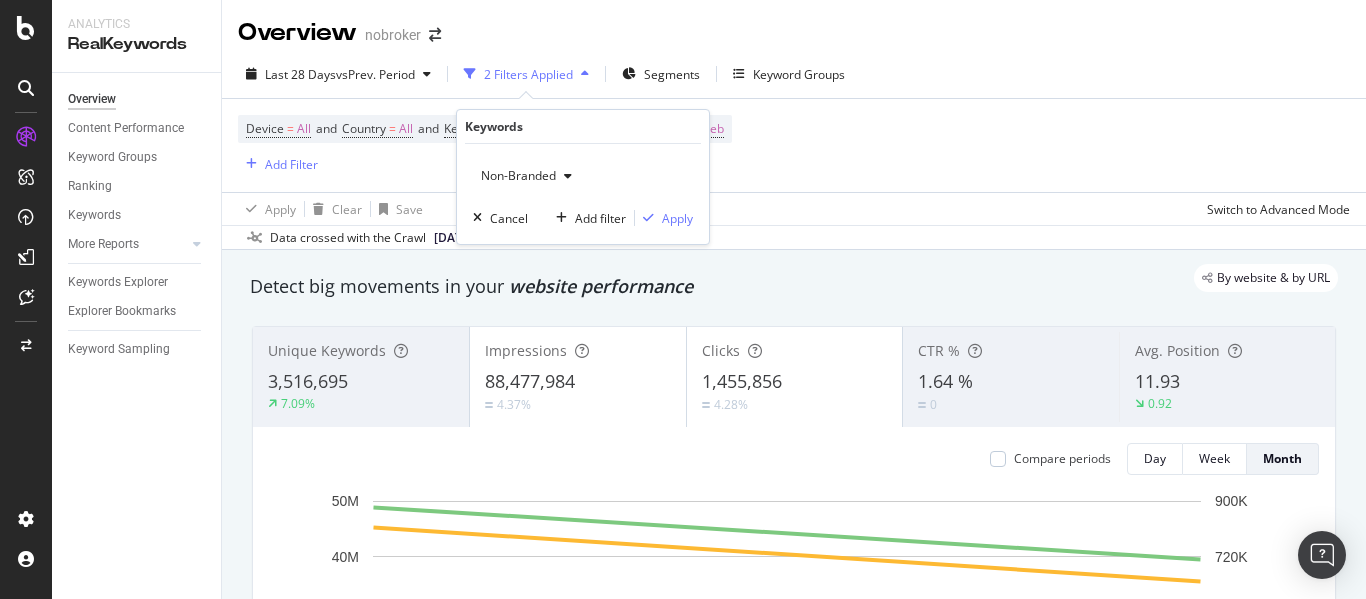 click at bounding box center [568, 176] 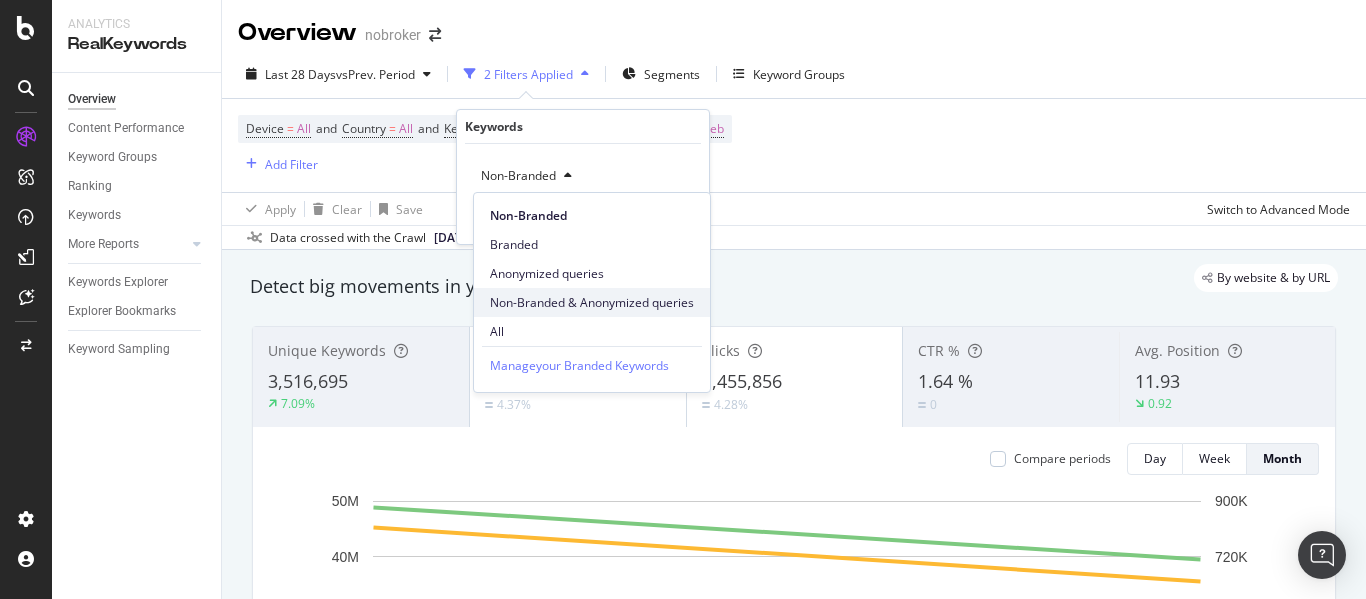 click on "Non-Branded & Anonymized queries" at bounding box center (592, 303) 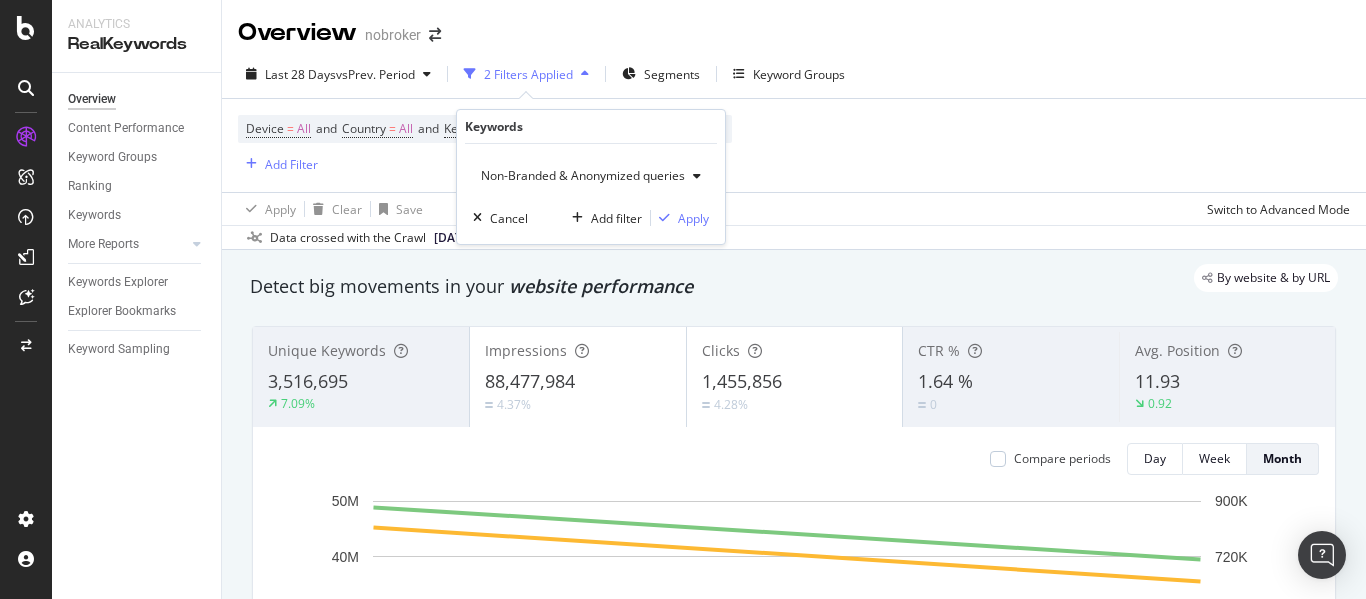 click on "Non-Branded & Anonymized queries" at bounding box center [579, 175] 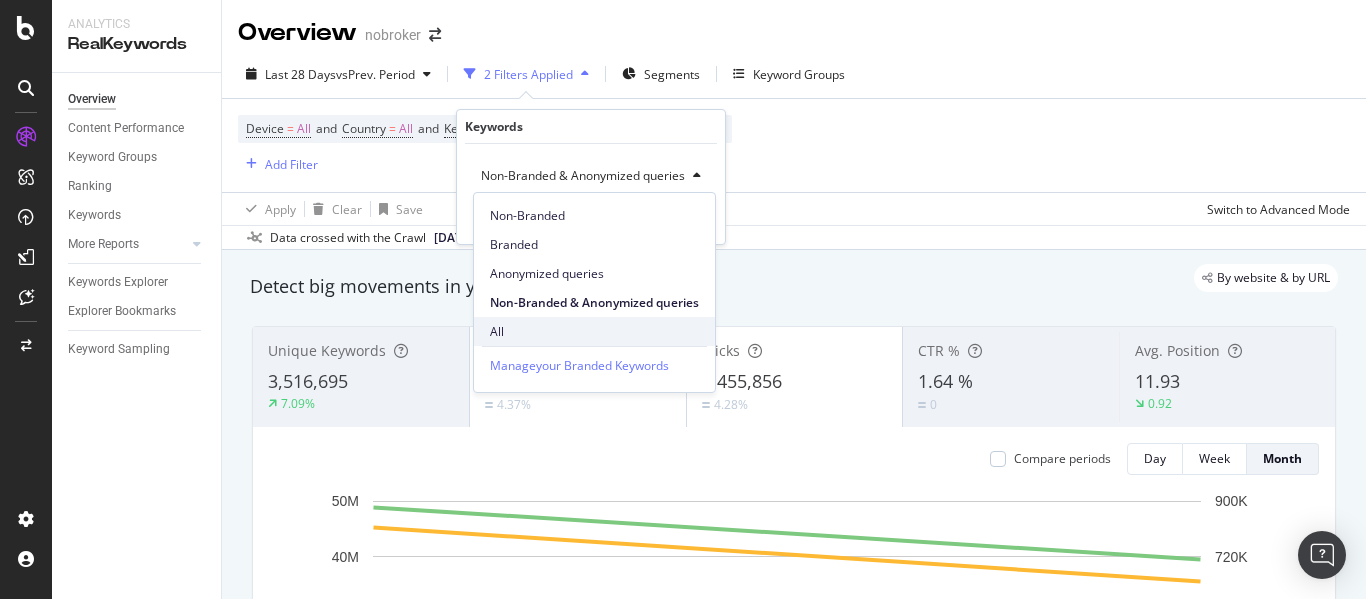 click on "All" at bounding box center (594, 332) 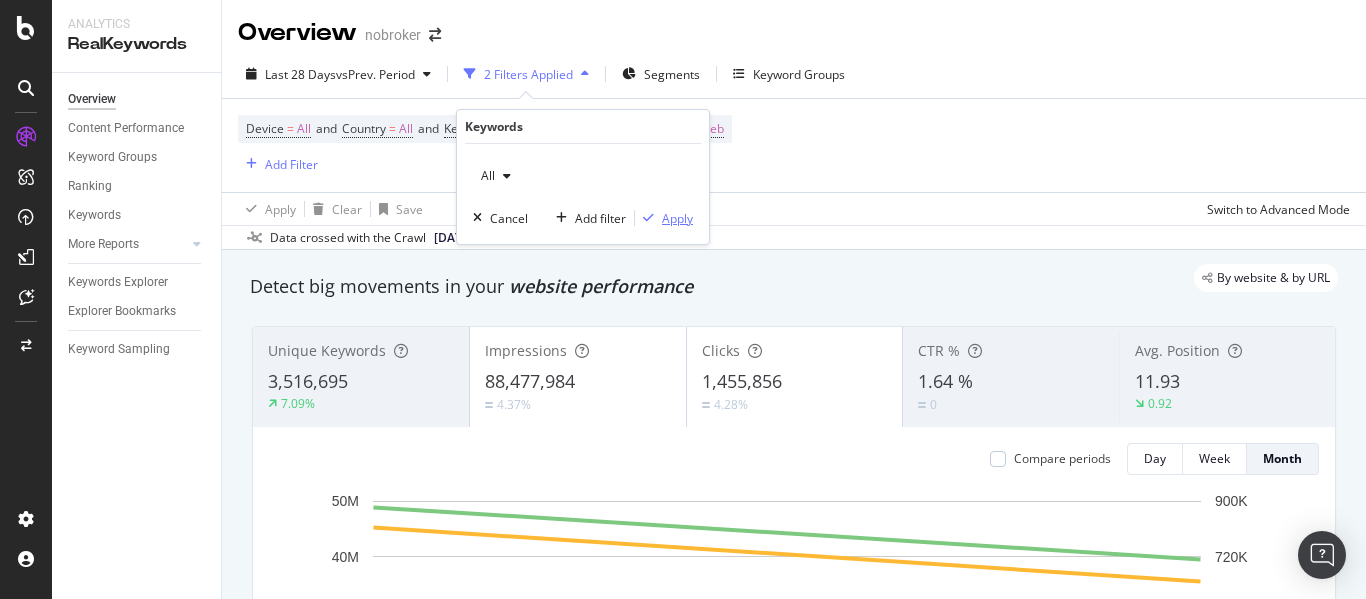 click on "Apply" at bounding box center (677, 218) 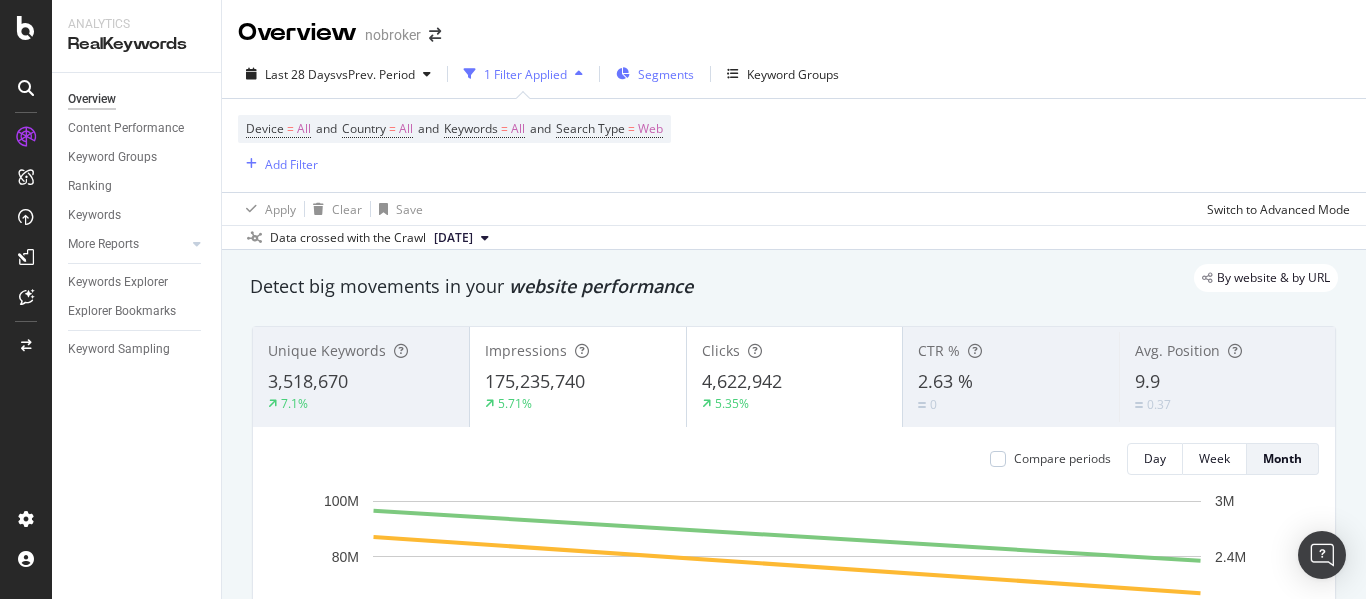 click on "Segments" at bounding box center [666, 74] 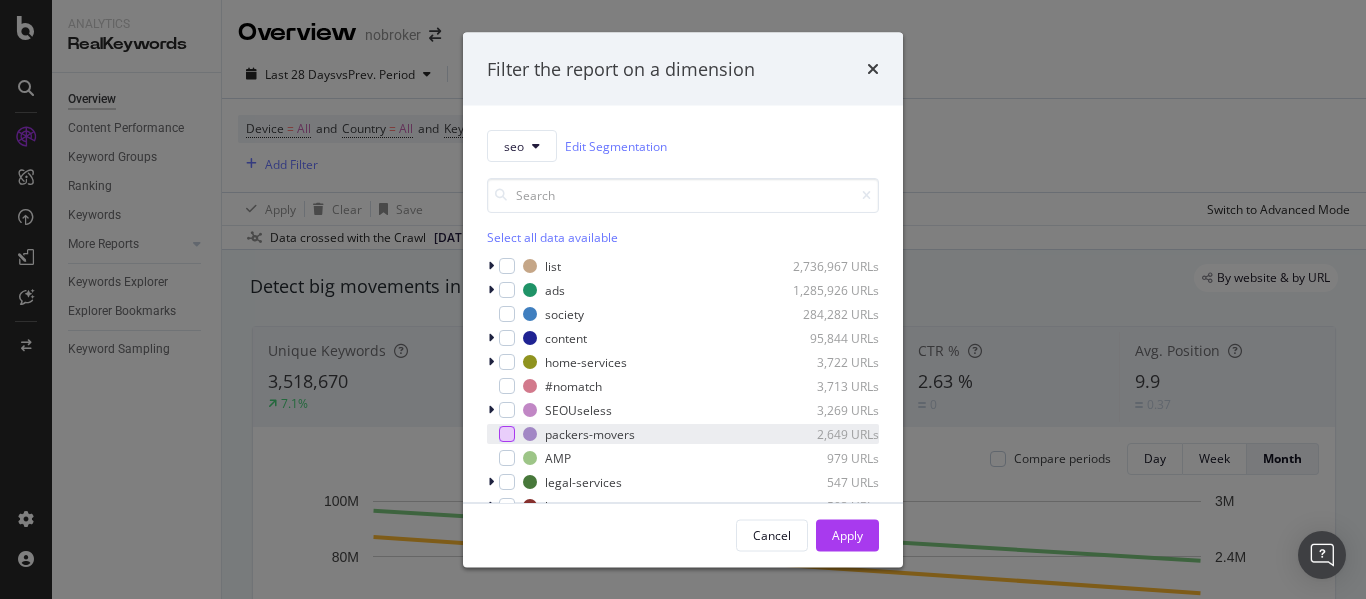 click at bounding box center [507, 434] 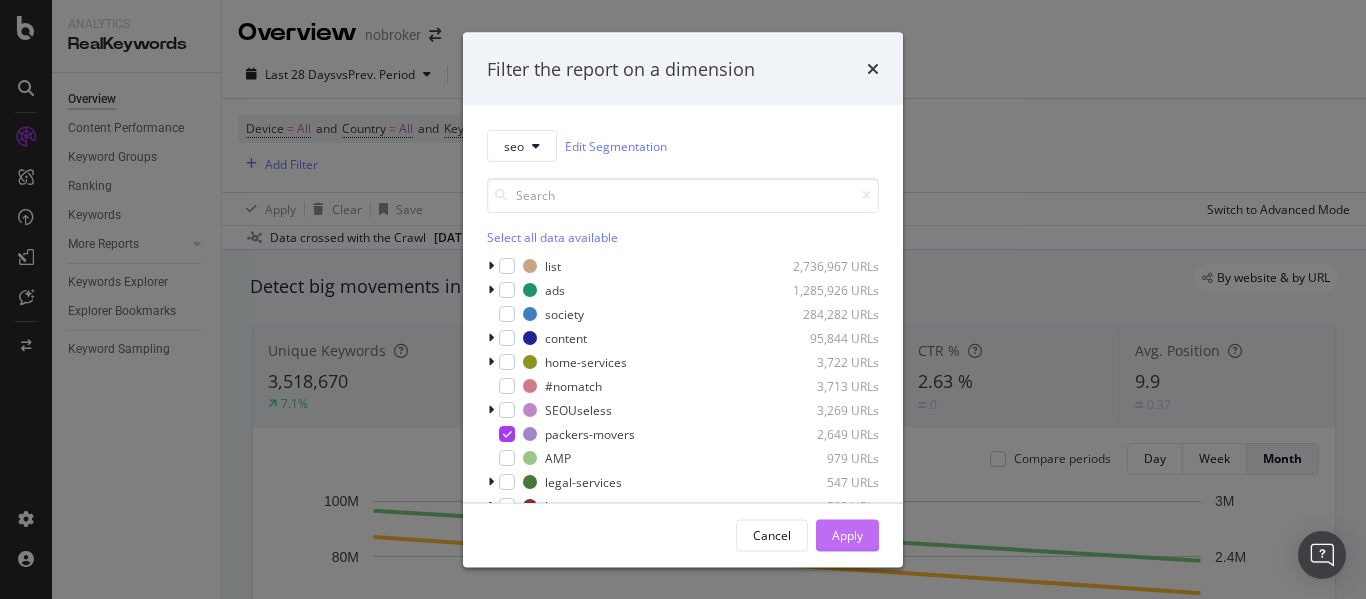 click on "Apply" at bounding box center (847, 534) 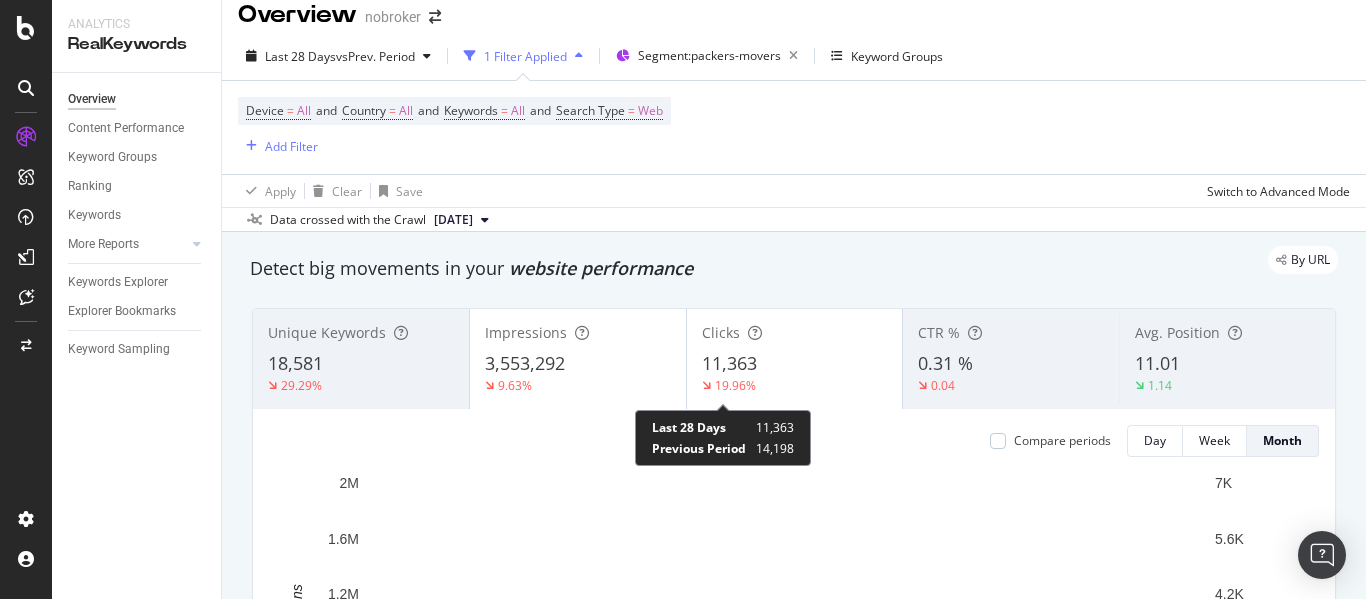 scroll, scrollTop: 11, scrollLeft: 0, axis: vertical 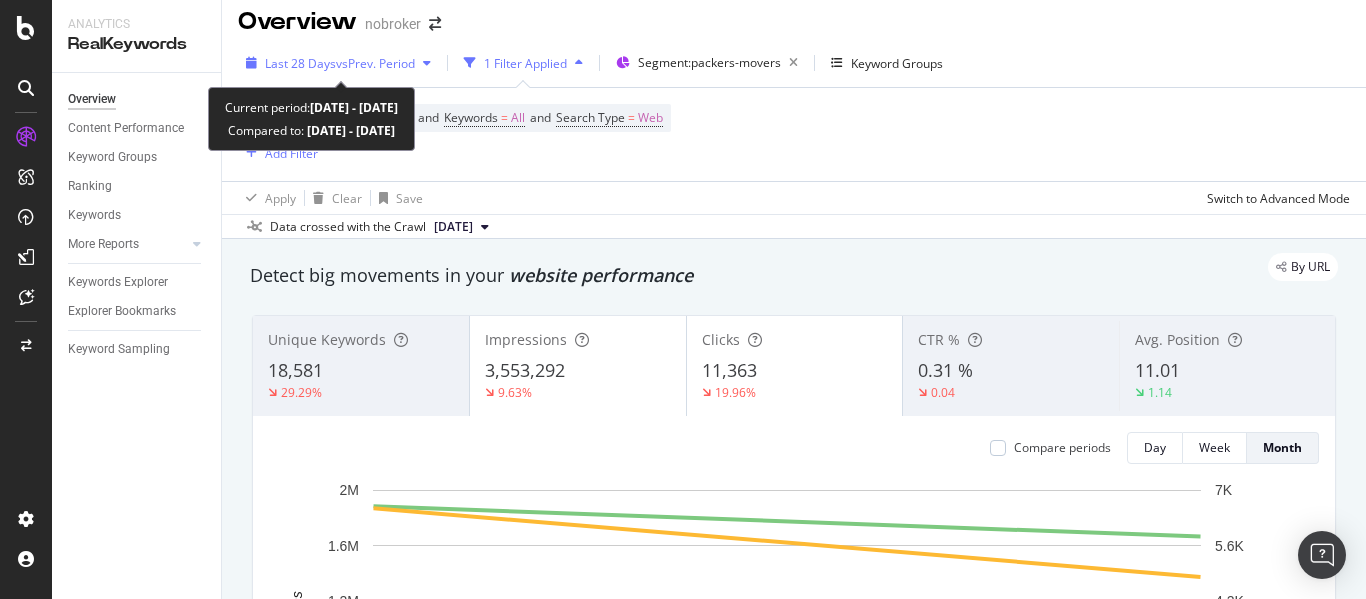 click on "vs  Prev. Period" at bounding box center (375, 63) 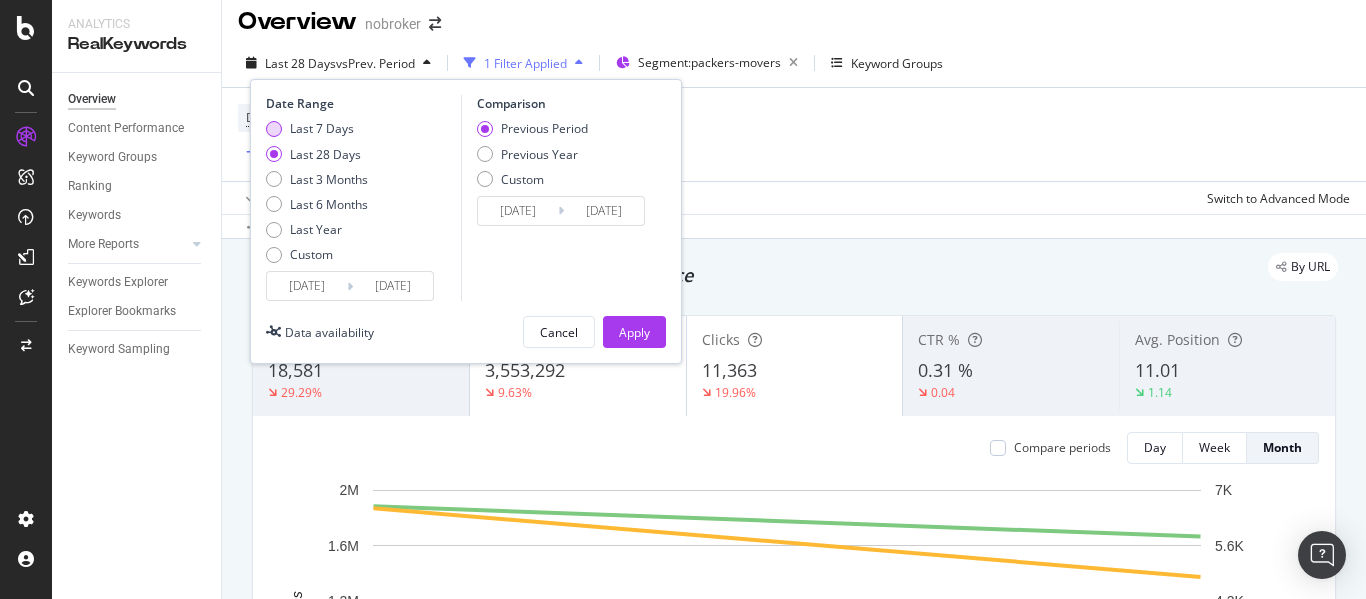 click at bounding box center (274, 129) 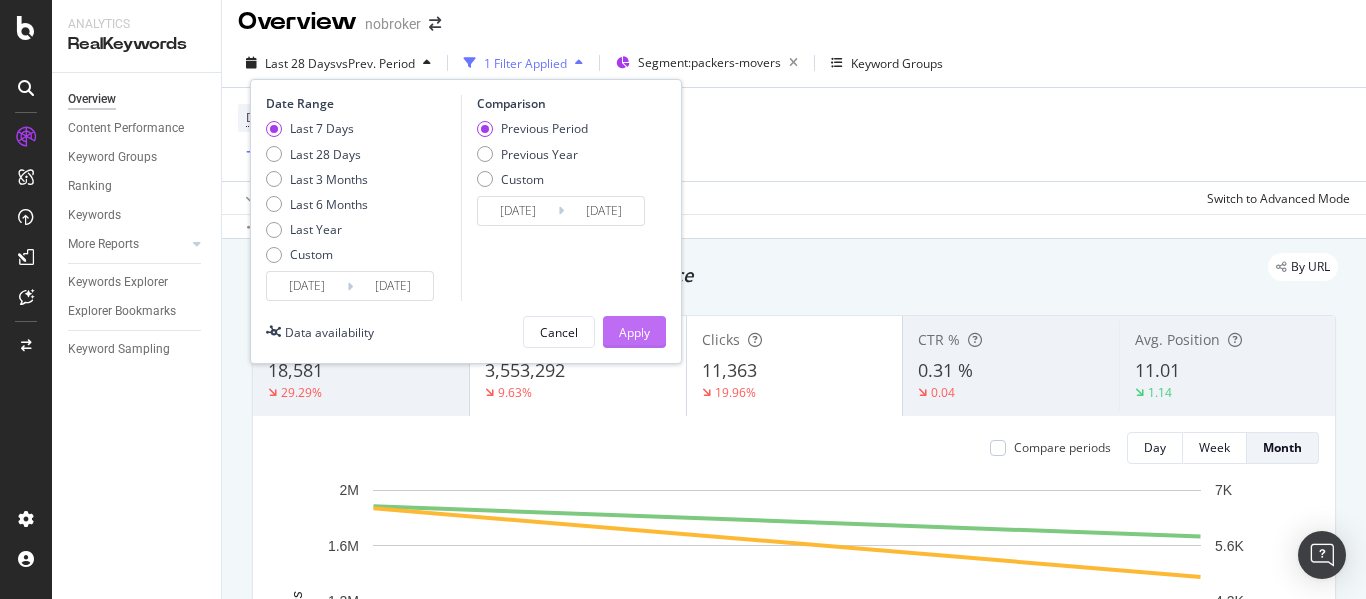 click on "Apply" at bounding box center [634, 332] 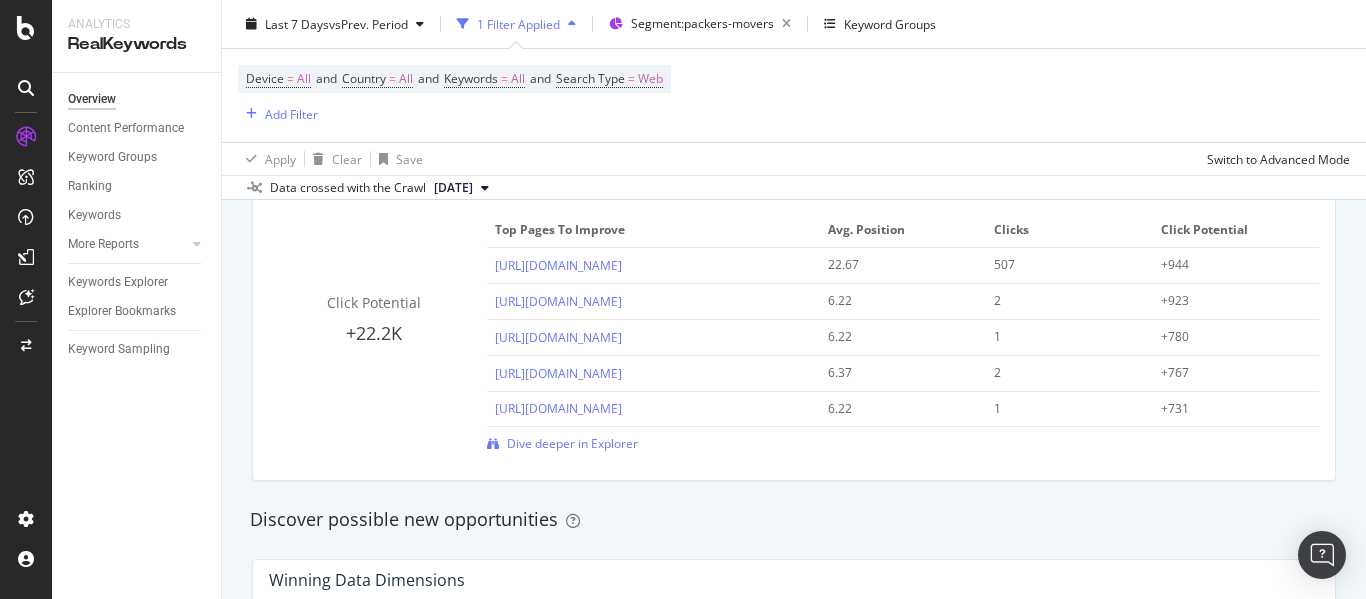 scroll, scrollTop: 1451, scrollLeft: 0, axis: vertical 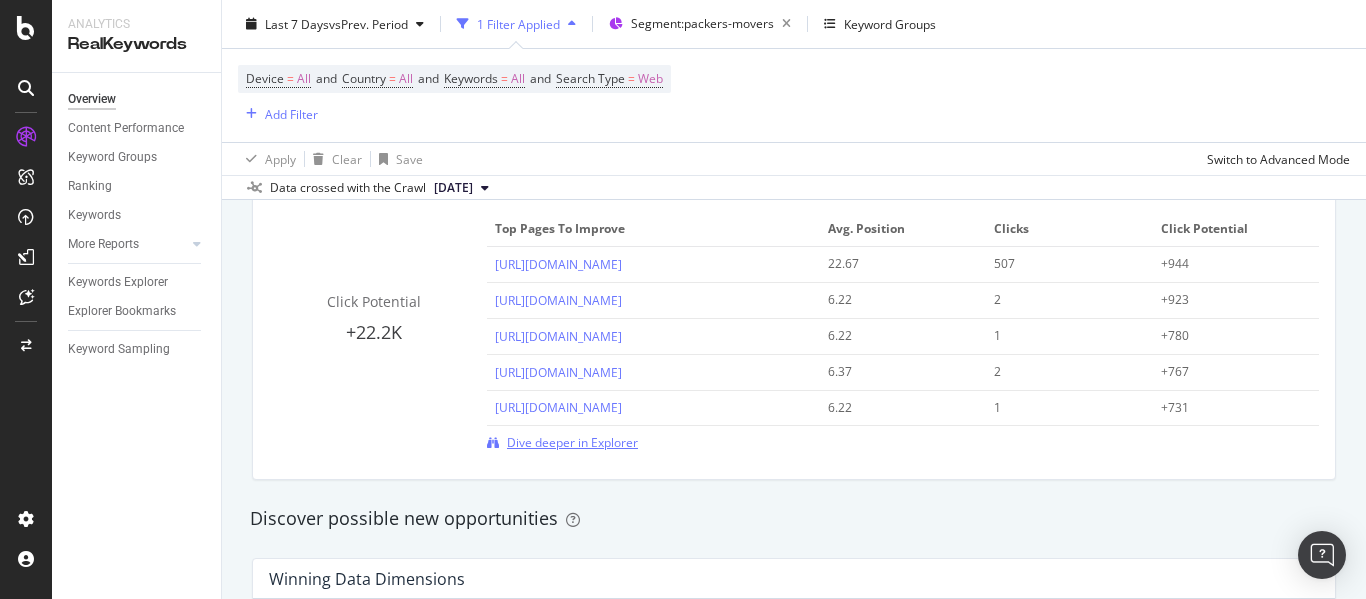 click on "Dive deeper in Explorer" at bounding box center [572, 442] 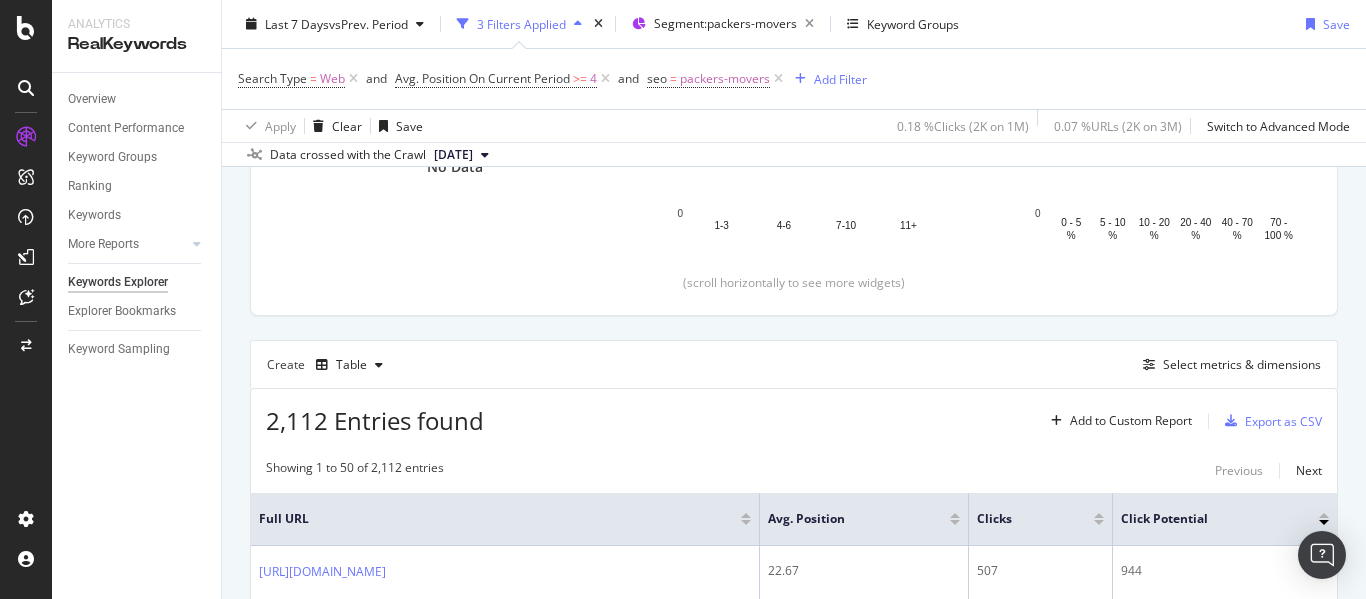 scroll, scrollTop: 358, scrollLeft: 0, axis: vertical 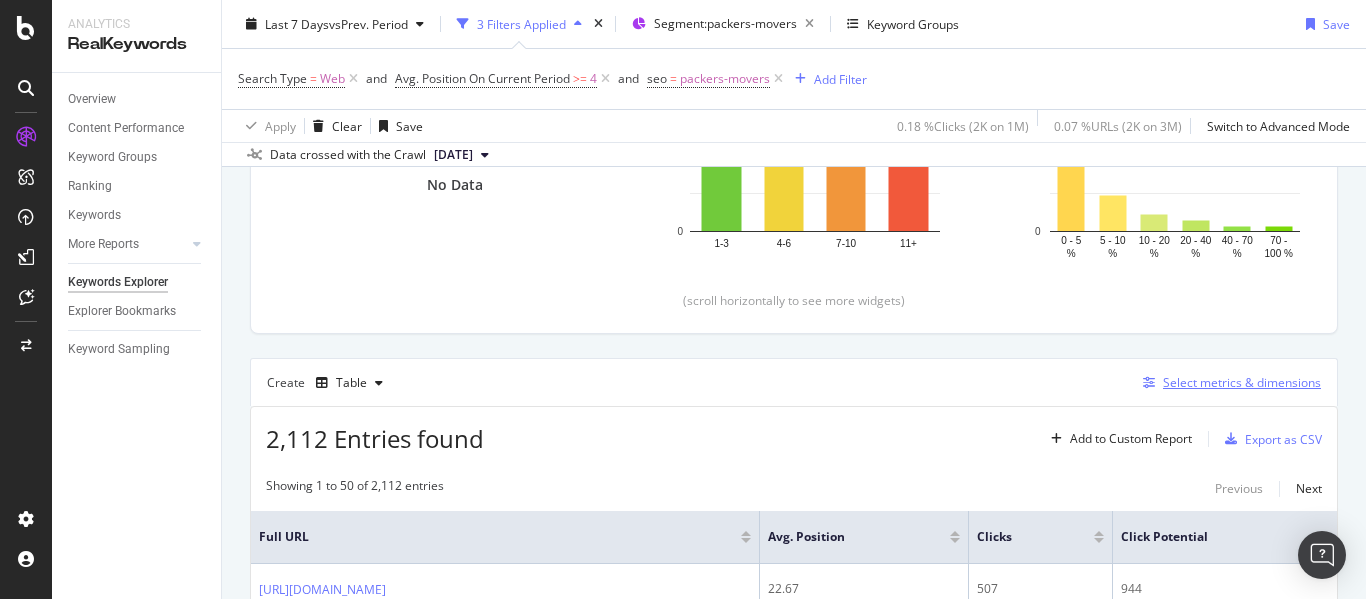click on "Select metrics & dimensions" at bounding box center (1228, 383) 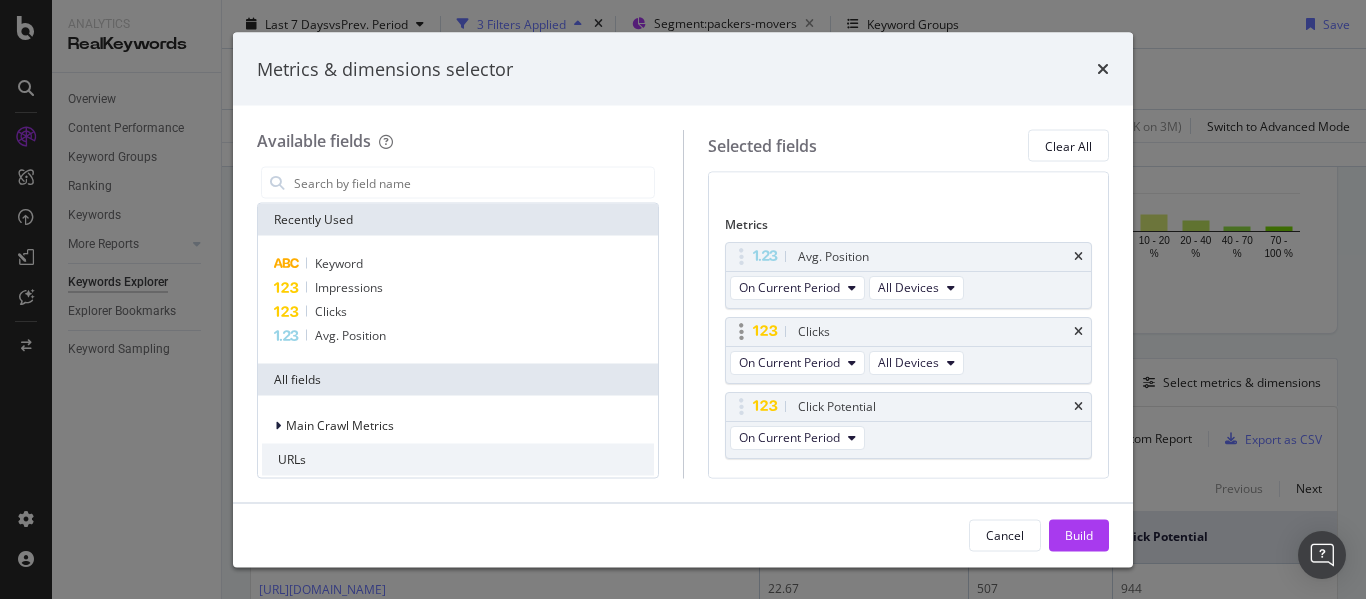 scroll, scrollTop: 127, scrollLeft: 0, axis: vertical 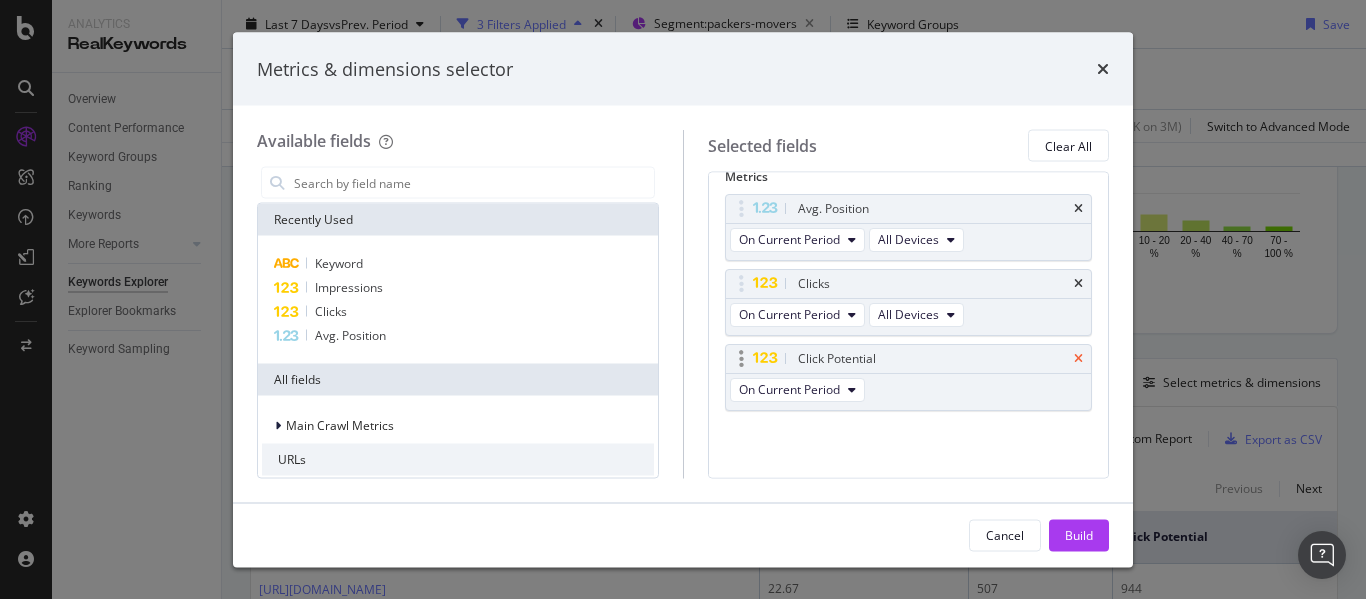 click at bounding box center [1078, 358] 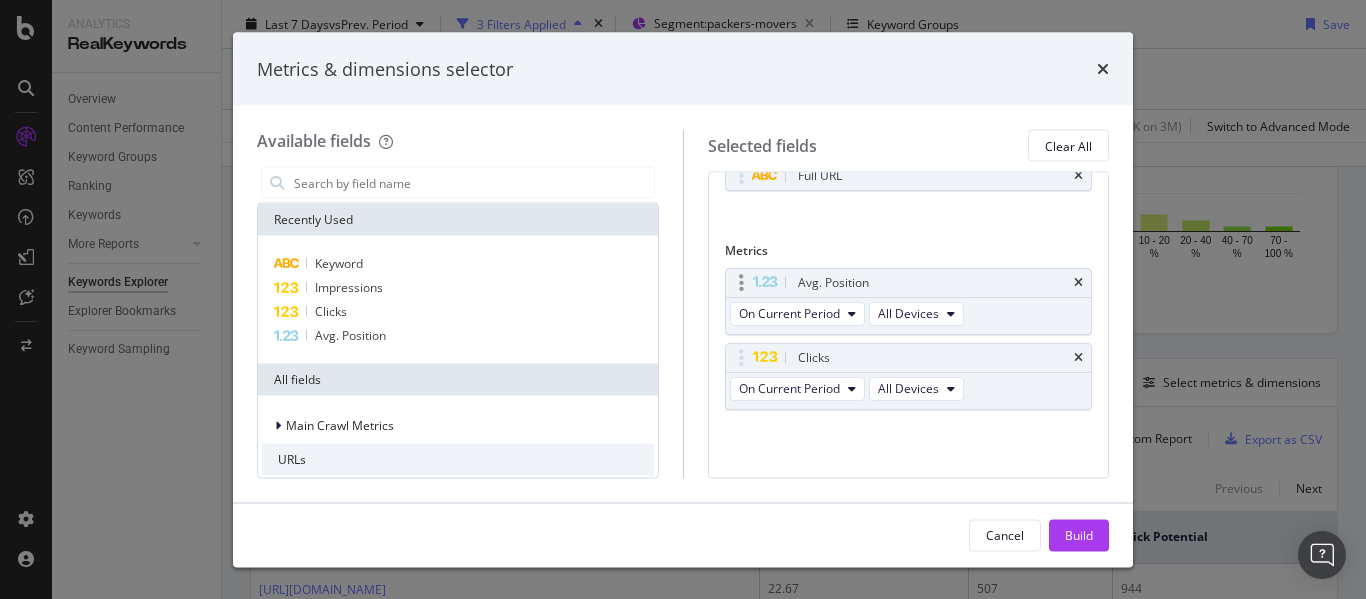 scroll, scrollTop: 53, scrollLeft: 0, axis: vertical 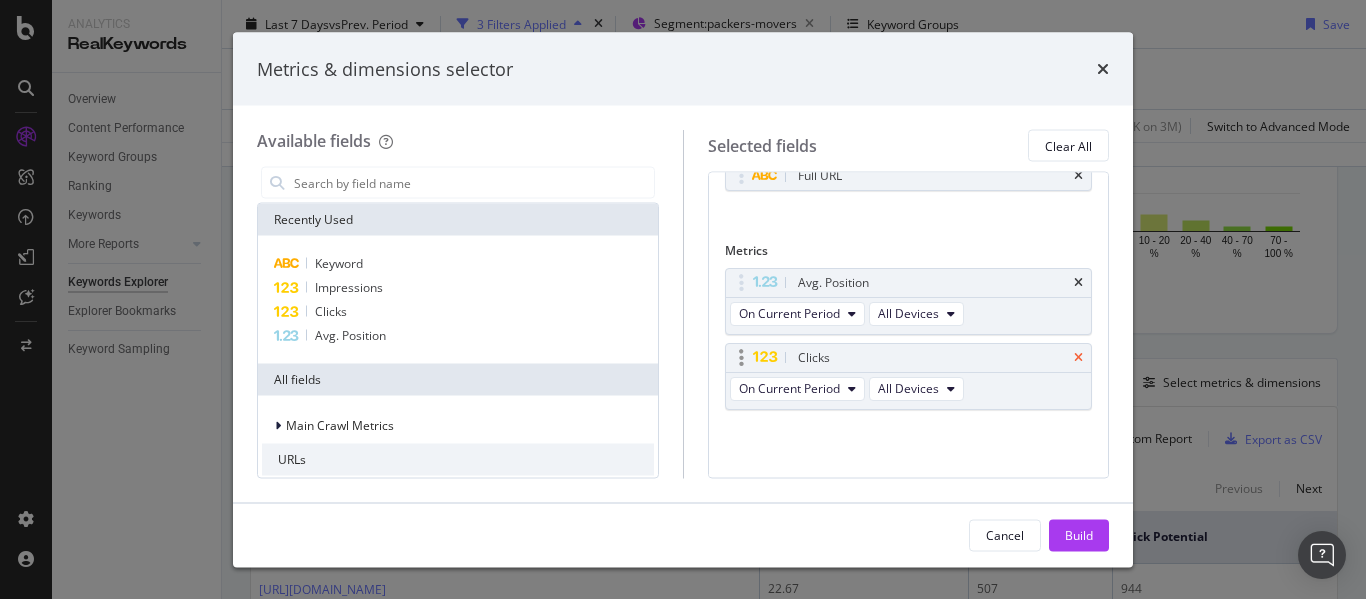 click at bounding box center [1078, 357] 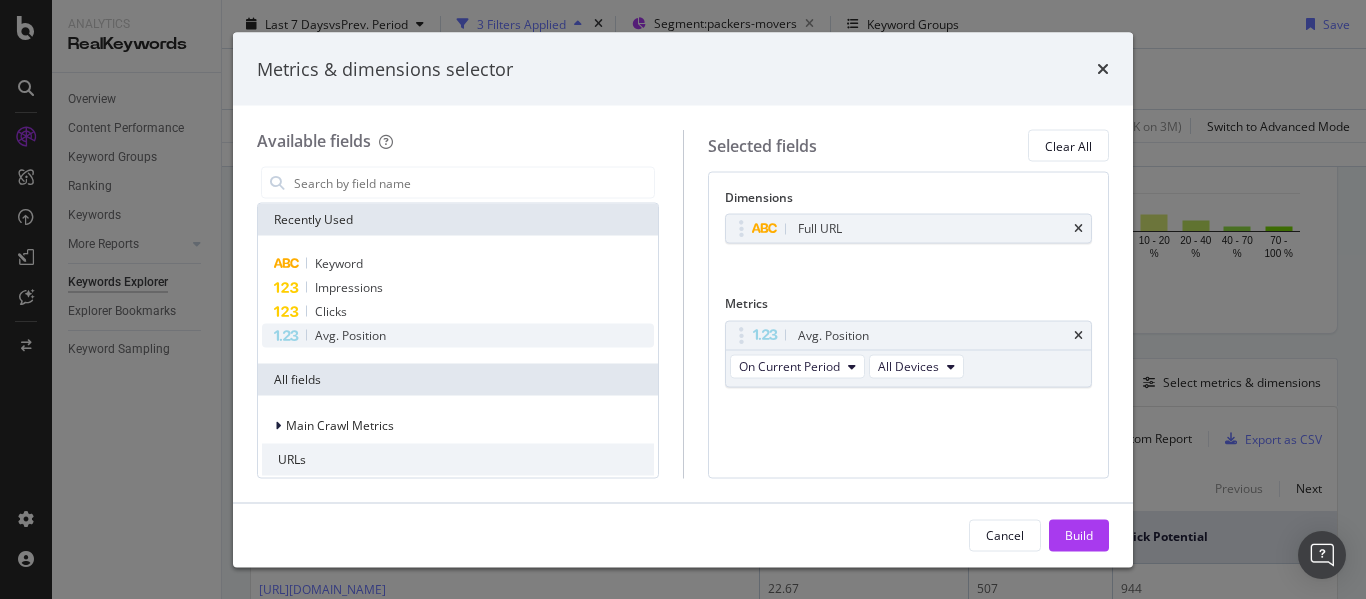 click on "Avg. Position" at bounding box center (350, 335) 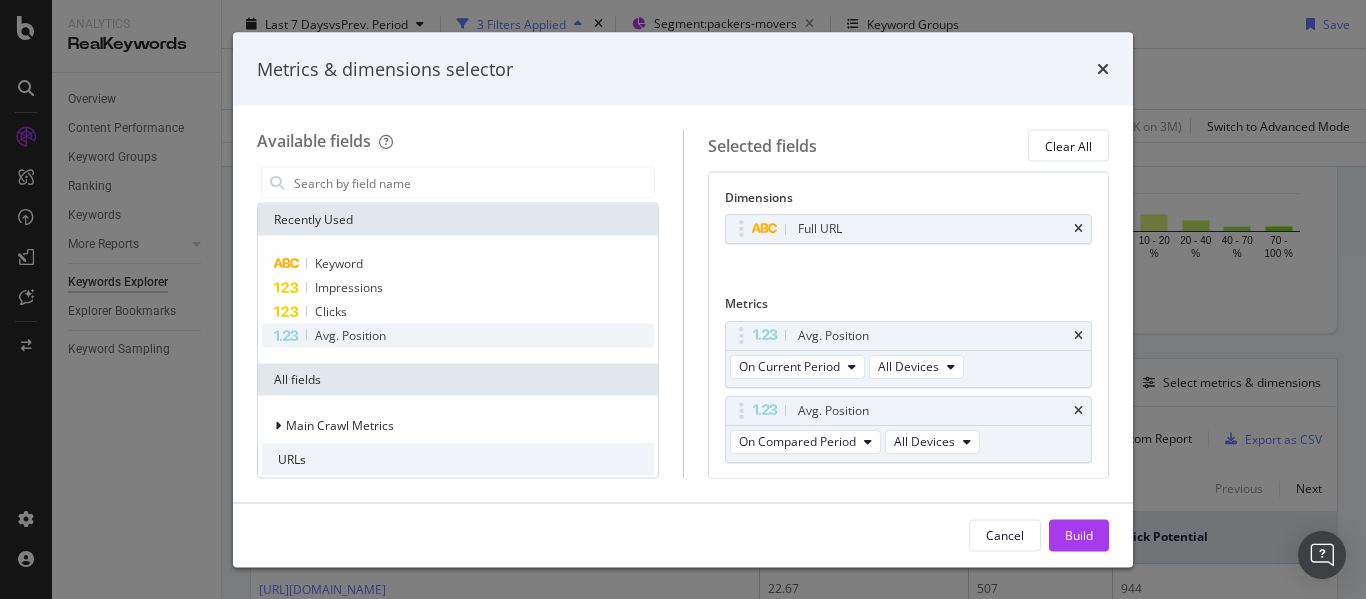 click on "Avg. Position" at bounding box center (350, 335) 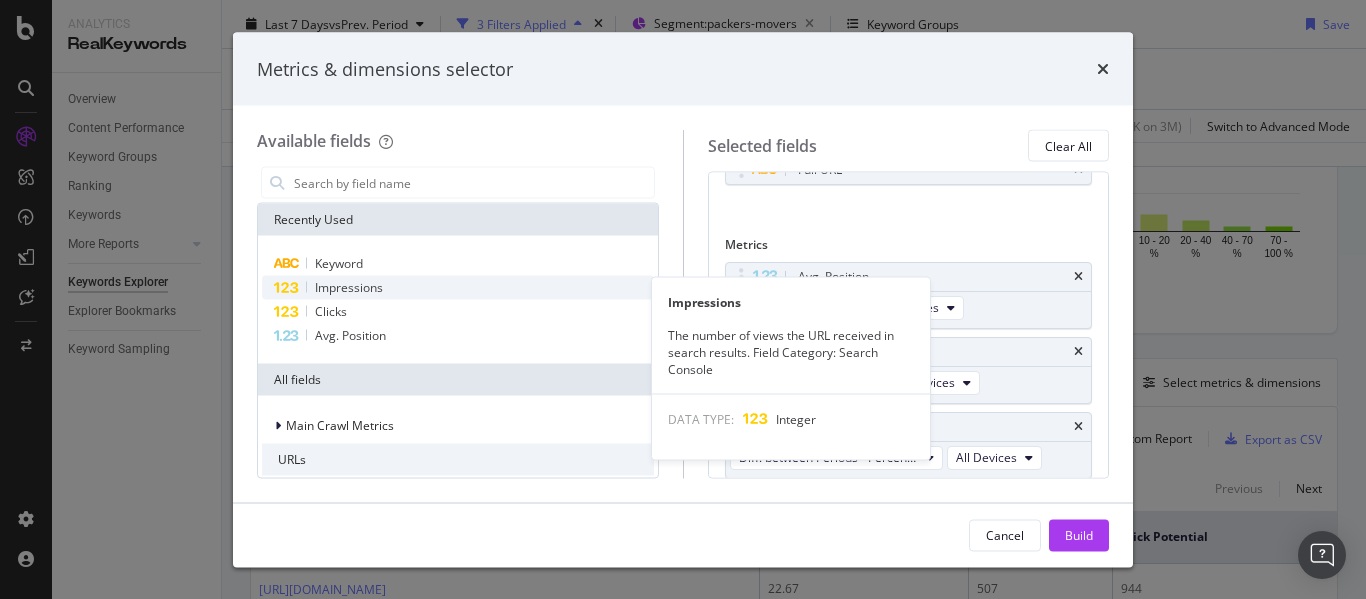 scroll, scrollTop: 60, scrollLeft: 0, axis: vertical 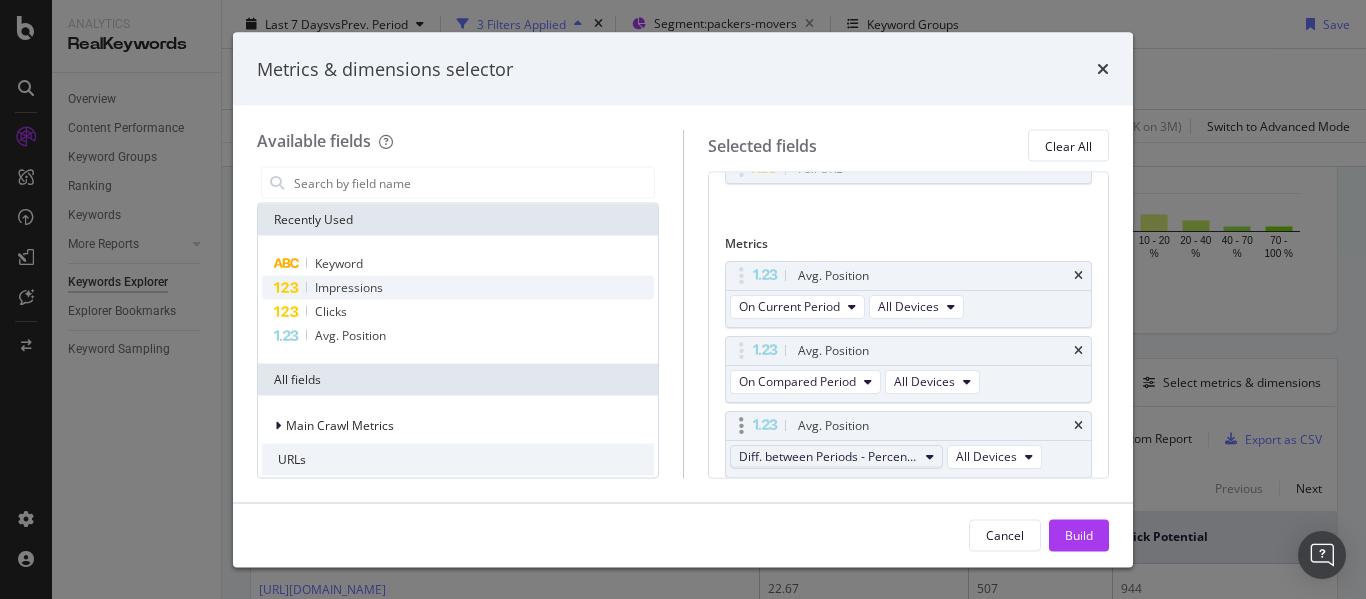 click on "Diff. between Periods - Percentage" at bounding box center [828, 456] 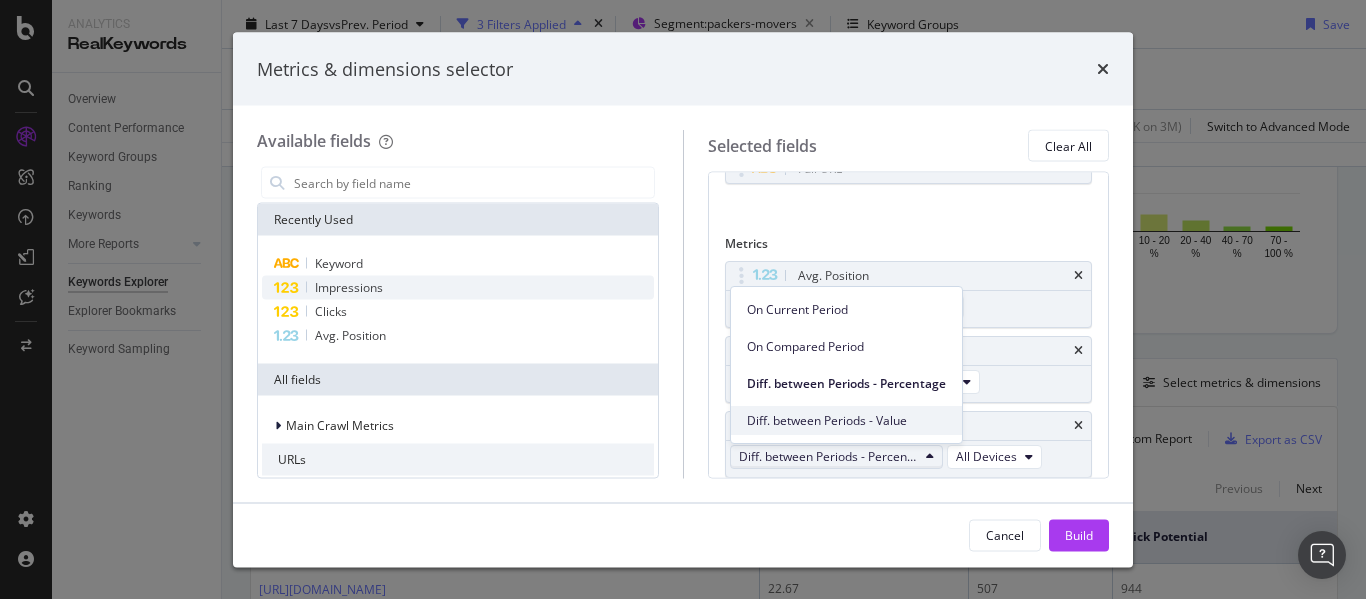 click on "Diff. between Periods - Value" at bounding box center (846, 421) 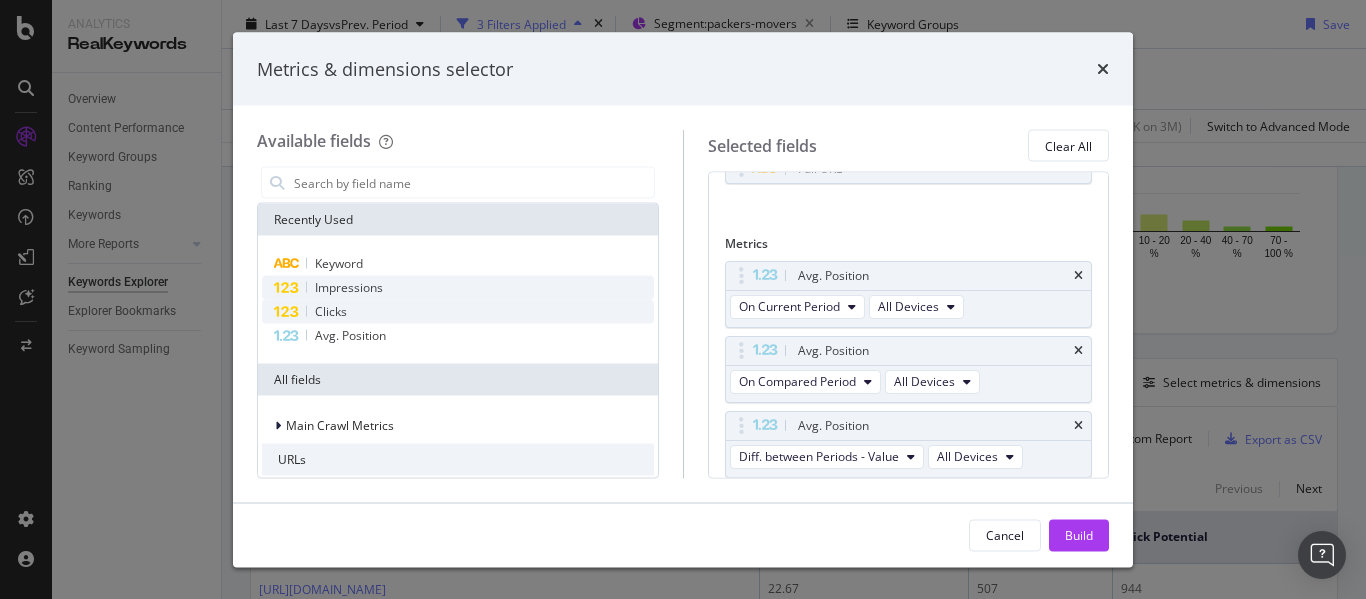 click on "Clicks" at bounding box center (331, 311) 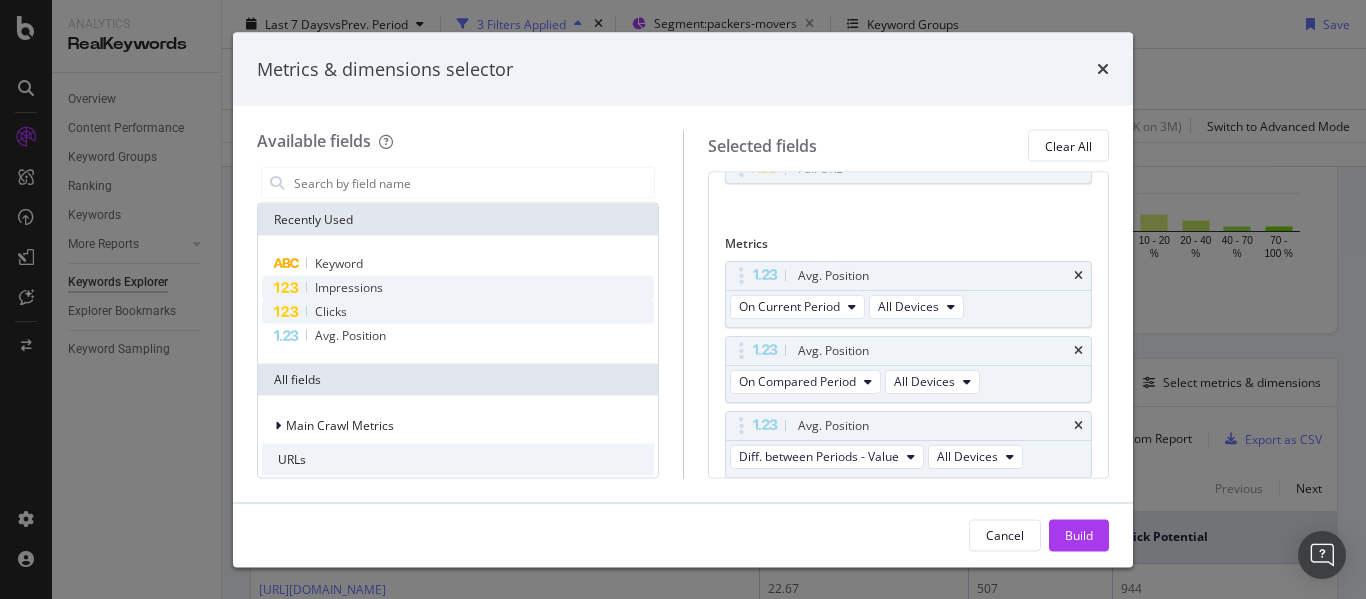 scroll, scrollTop: 135, scrollLeft: 0, axis: vertical 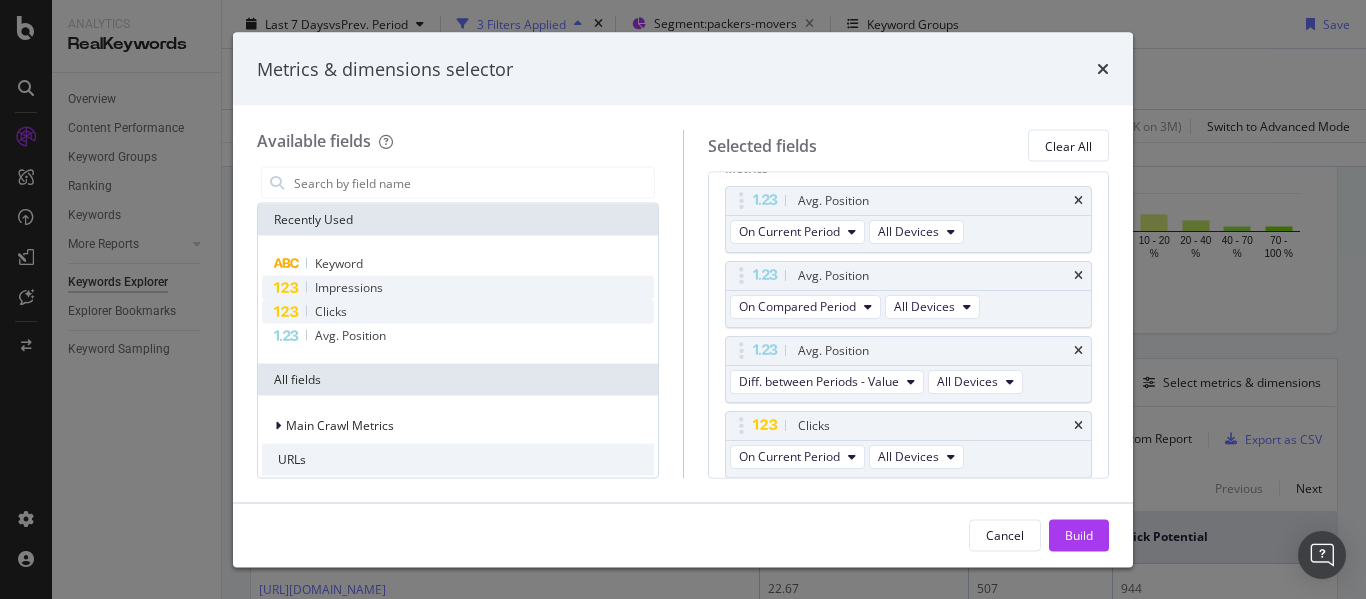 click on "Clicks" at bounding box center [331, 311] 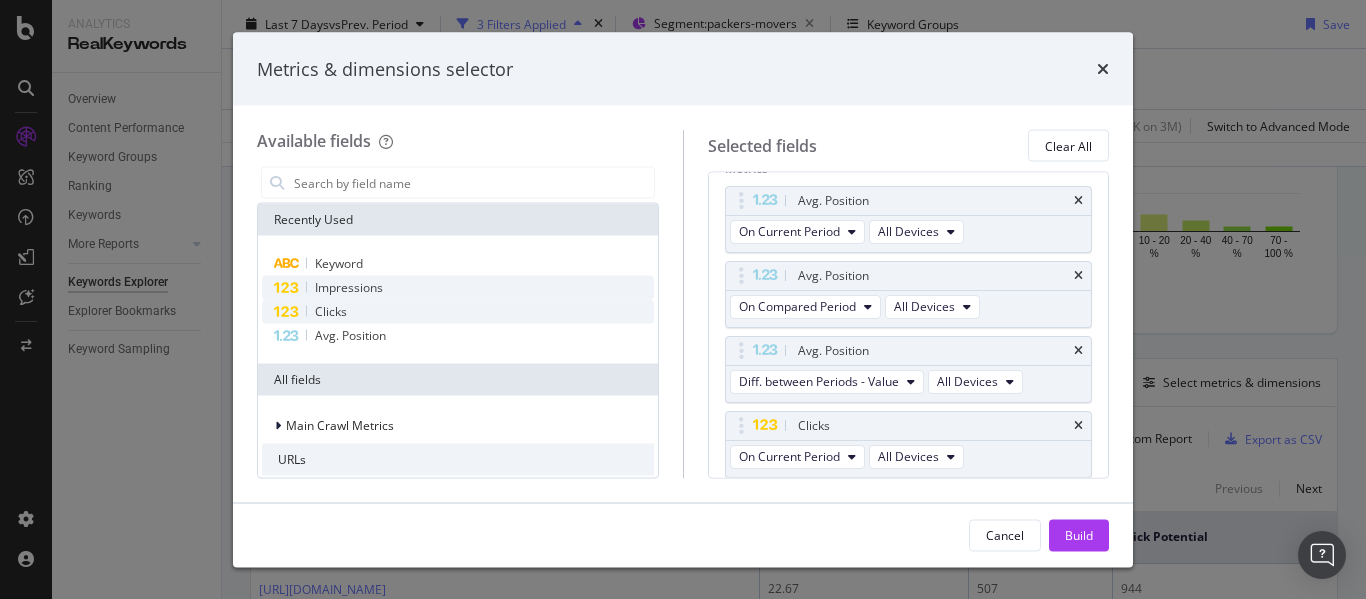 scroll, scrollTop: 210, scrollLeft: 0, axis: vertical 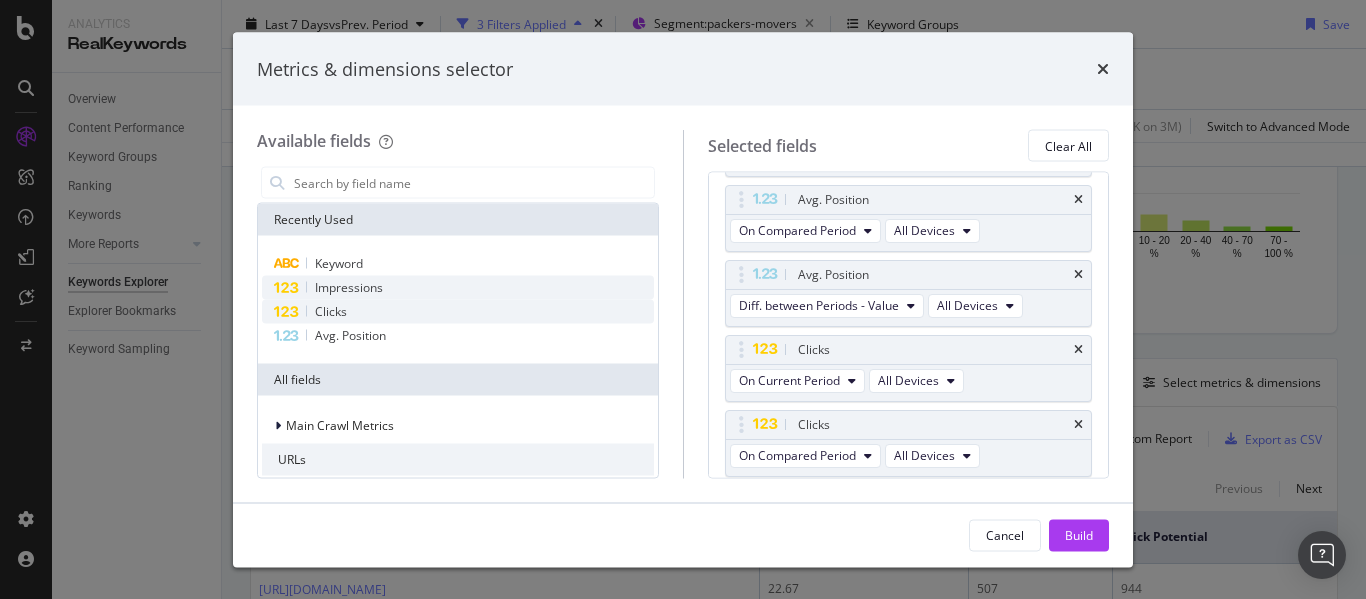 click on "Clicks" at bounding box center (331, 311) 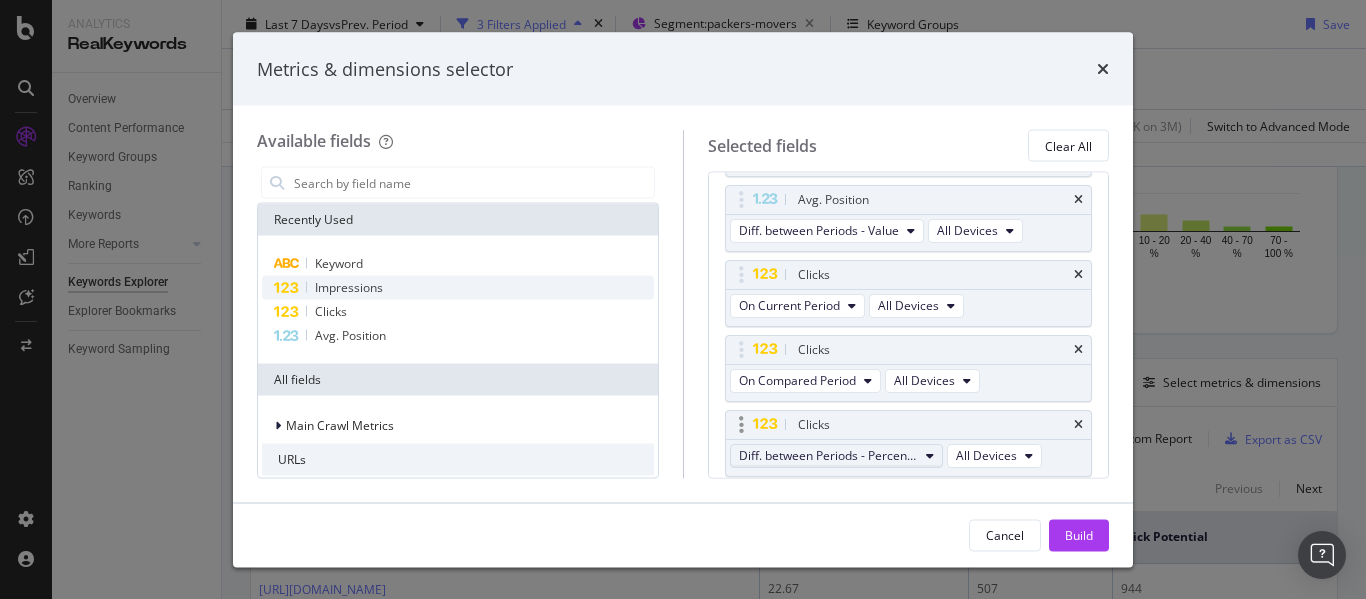 click on "Diff. between Periods - Percentage" at bounding box center (828, 456) 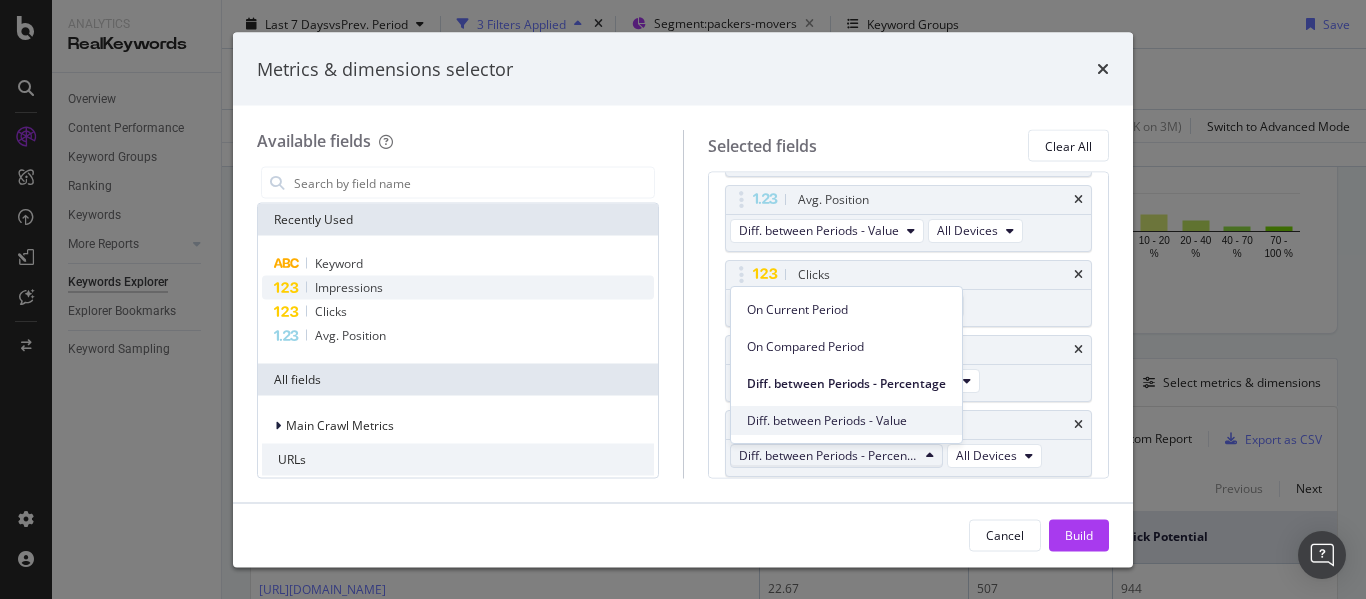 click on "Diff. between Periods - Value" at bounding box center [846, 421] 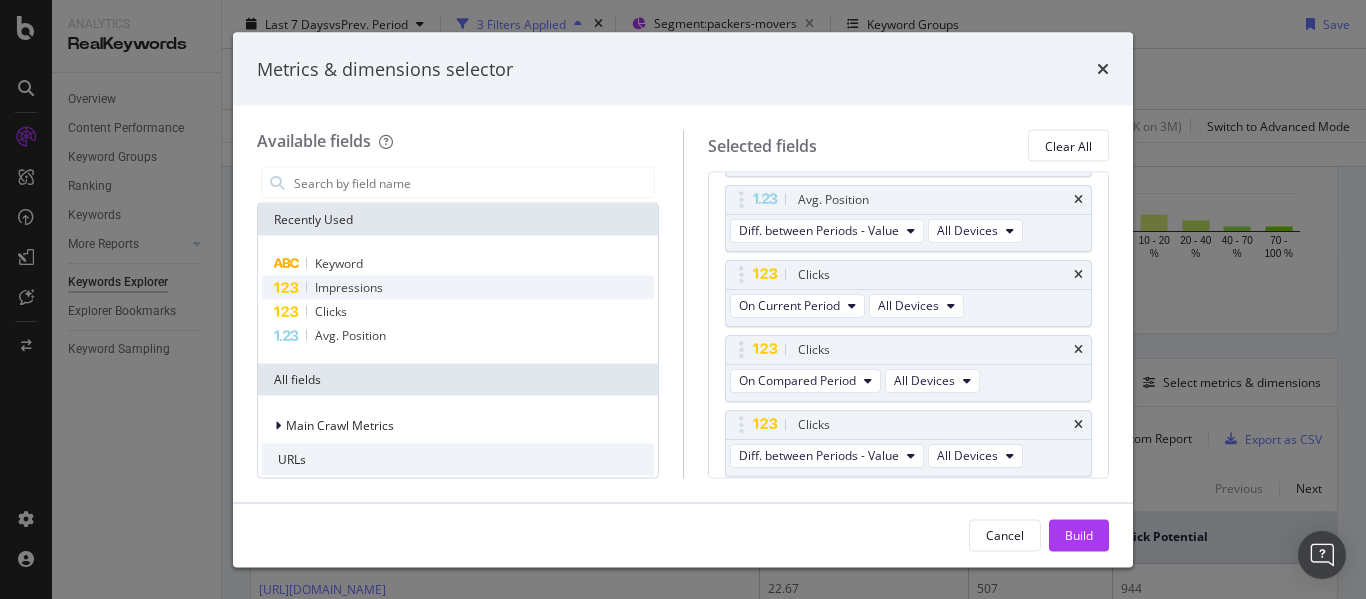 click on "Impressions" at bounding box center (458, 288) 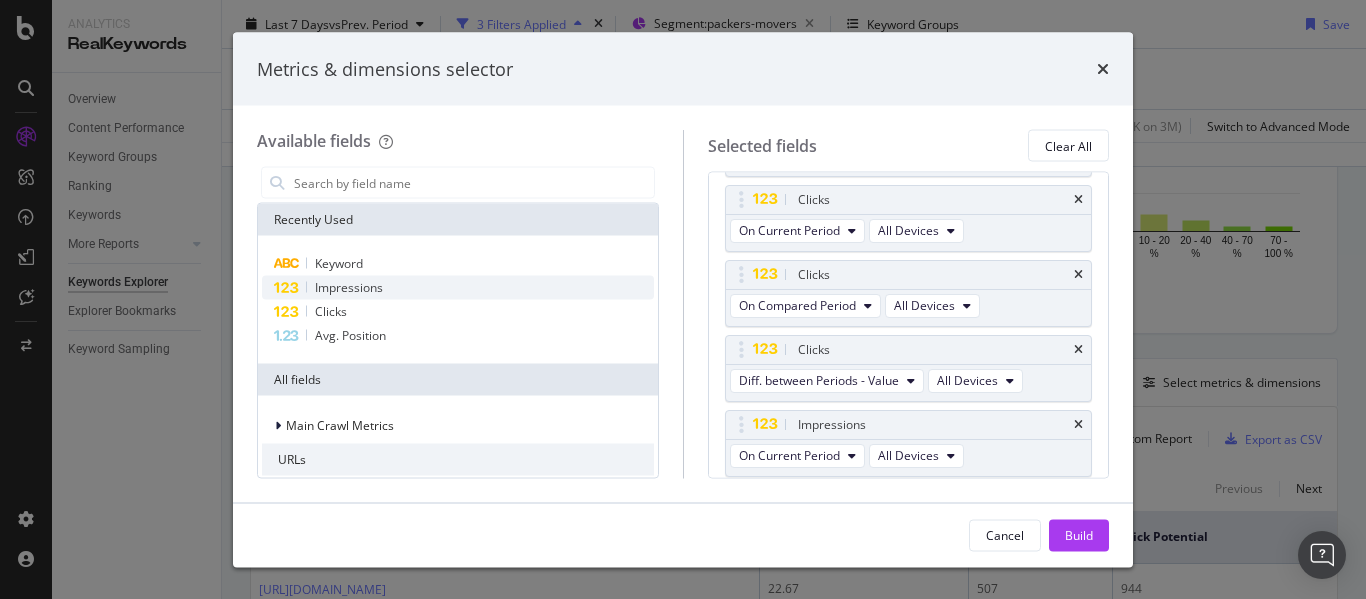 click on "Impressions" at bounding box center (458, 288) 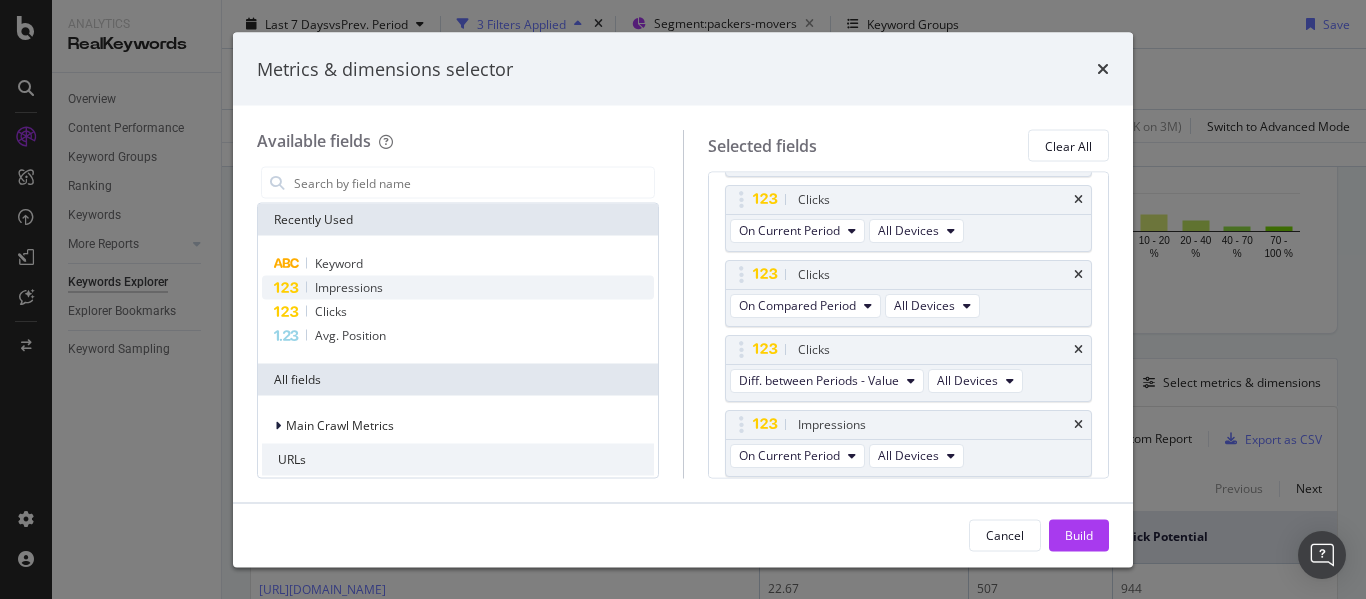 scroll, scrollTop: 435, scrollLeft: 0, axis: vertical 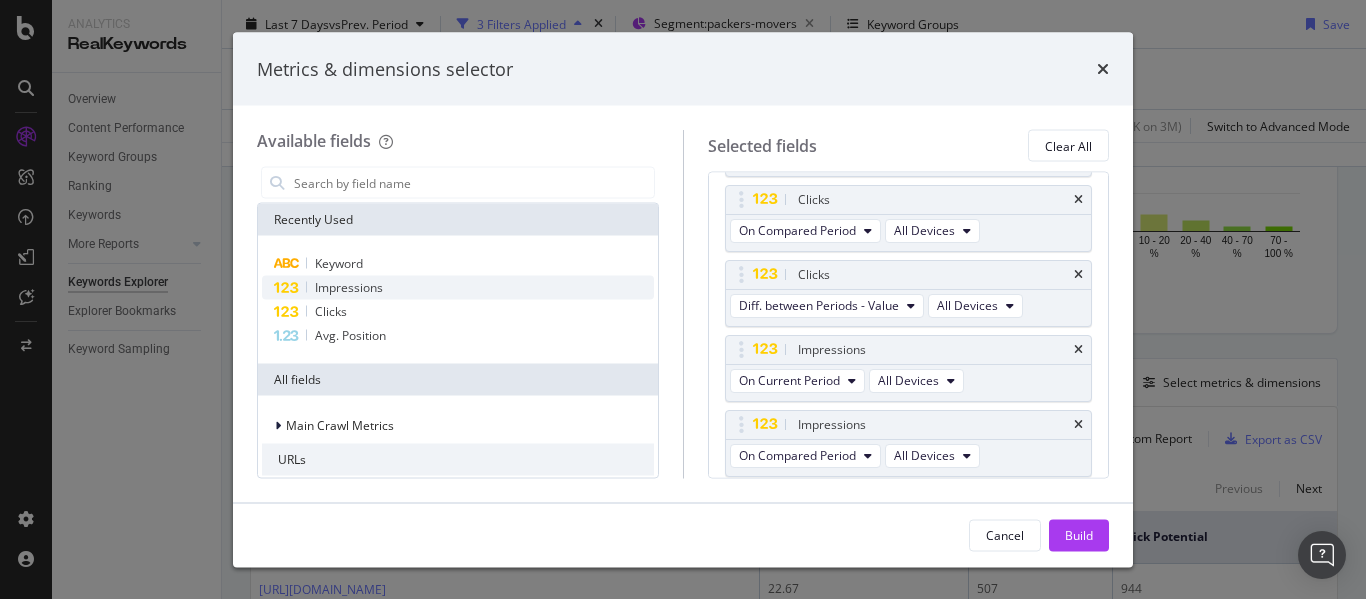 click on "Impressions" at bounding box center [458, 288] 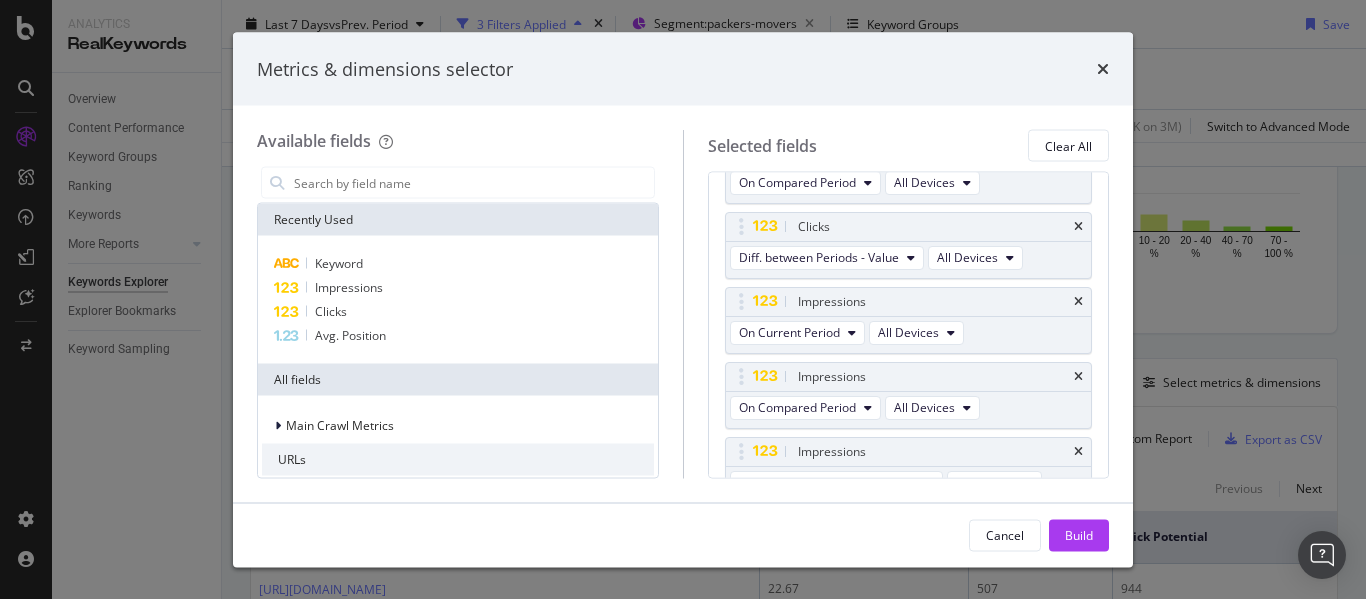 scroll, scrollTop: 510, scrollLeft: 0, axis: vertical 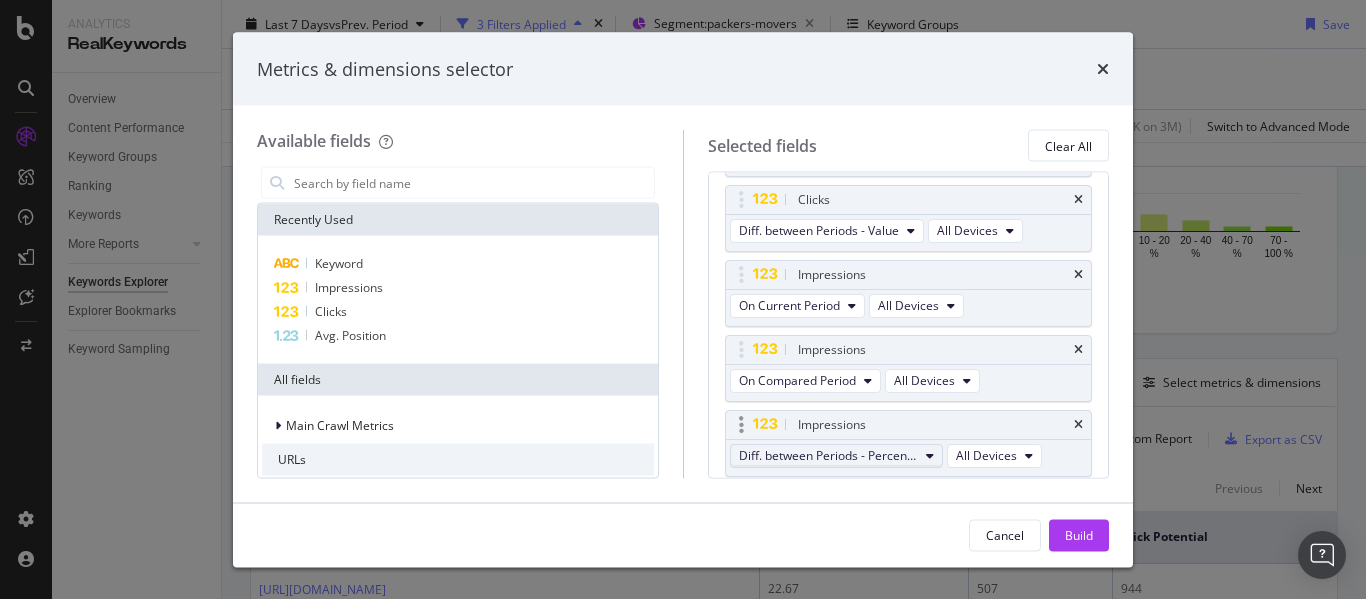 click on "Diff. between Periods - Percentage" at bounding box center [828, 456] 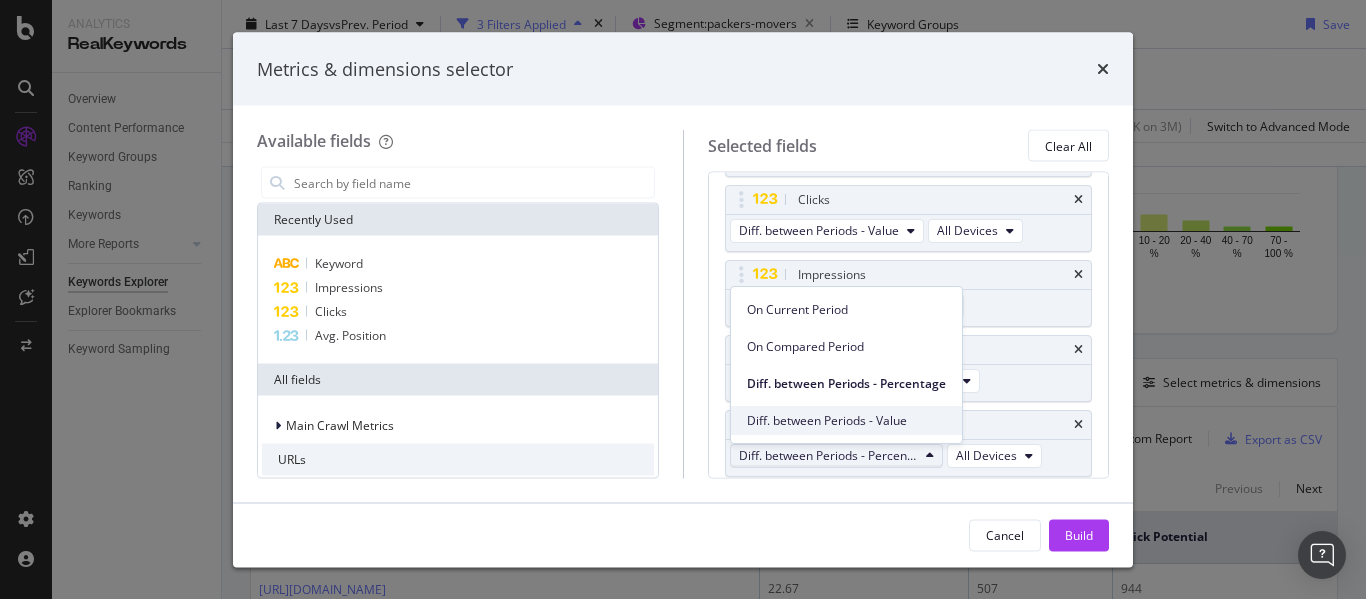 click on "Diff. between Periods - Value" at bounding box center (846, 421) 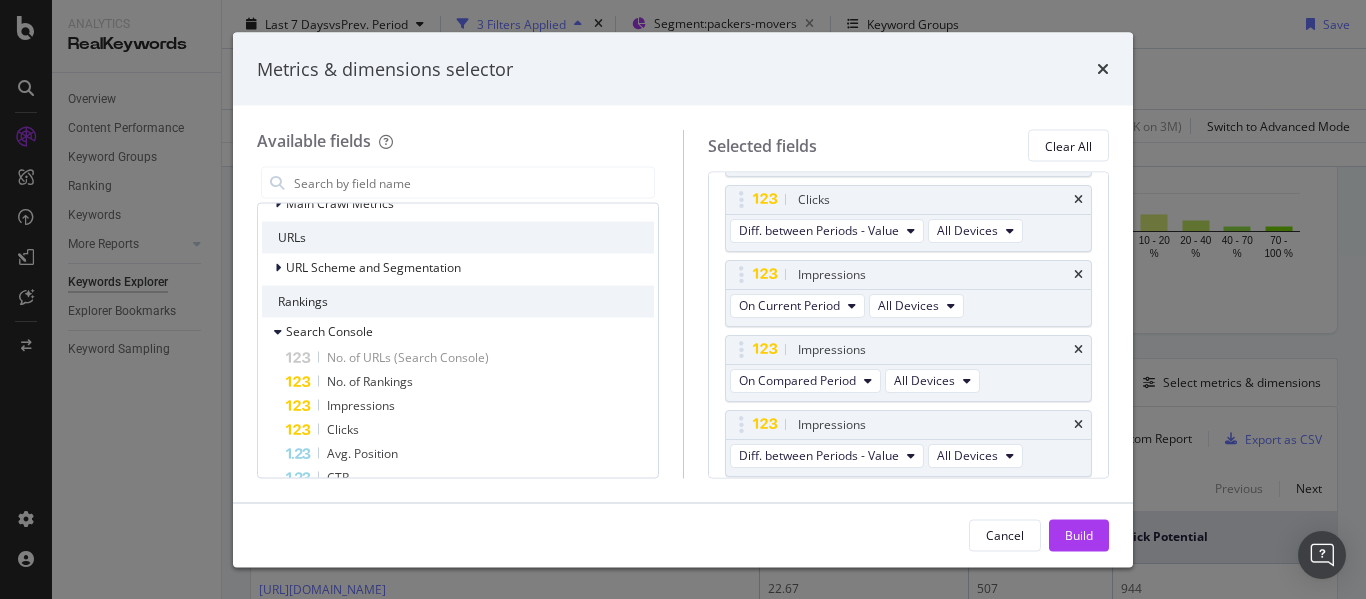 scroll, scrollTop: 223, scrollLeft: 0, axis: vertical 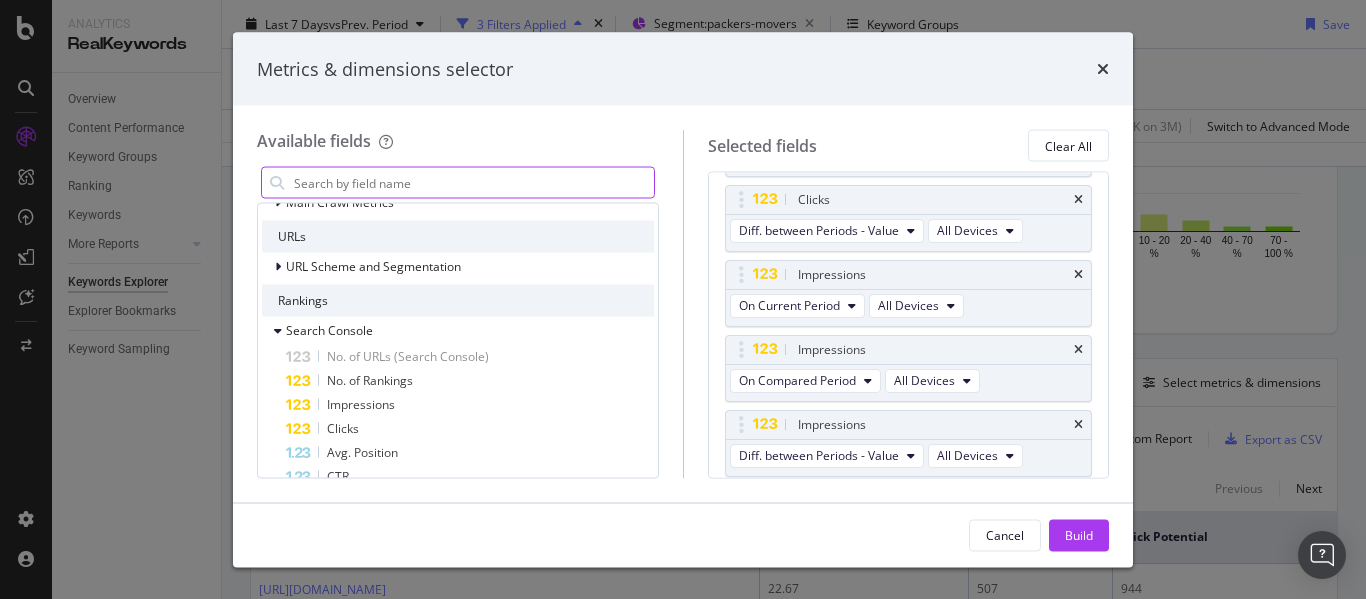 click at bounding box center (473, 183) 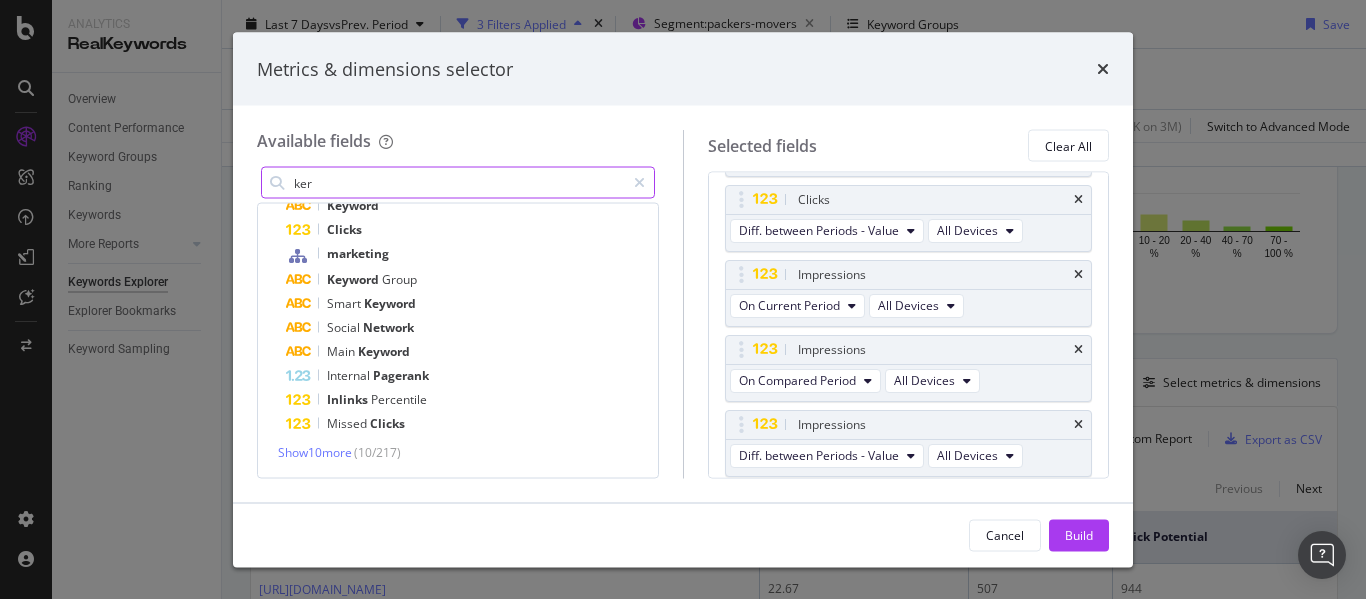 scroll, scrollTop: 0, scrollLeft: 0, axis: both 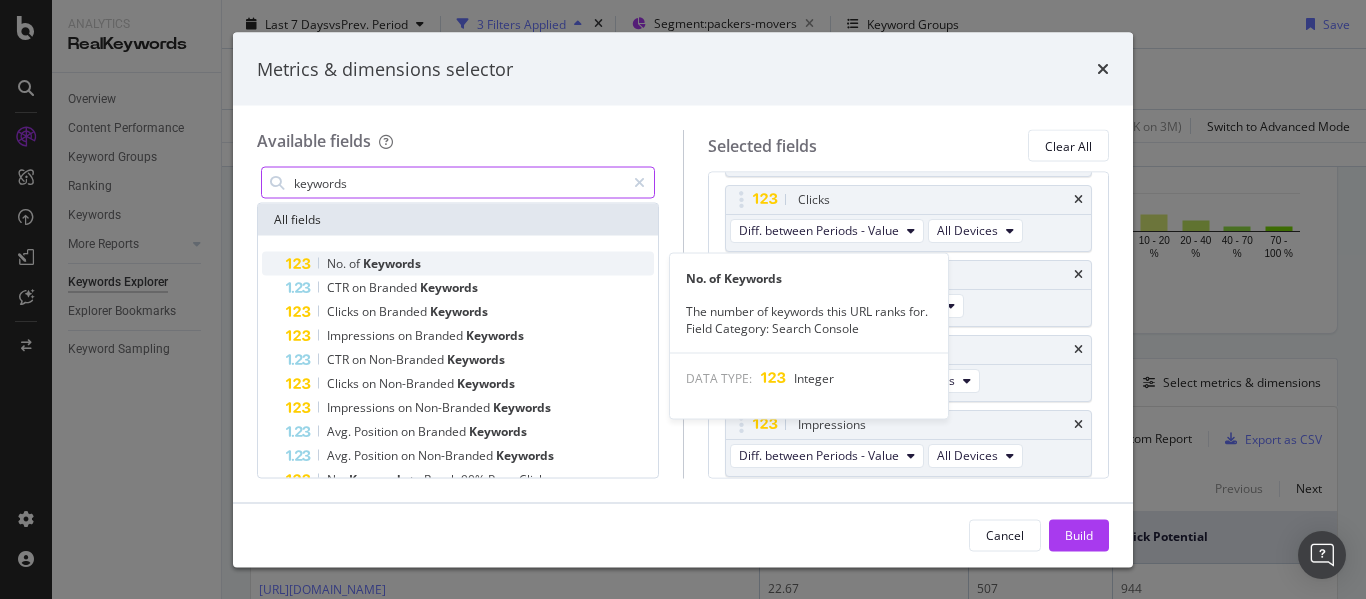 type on "keywords" 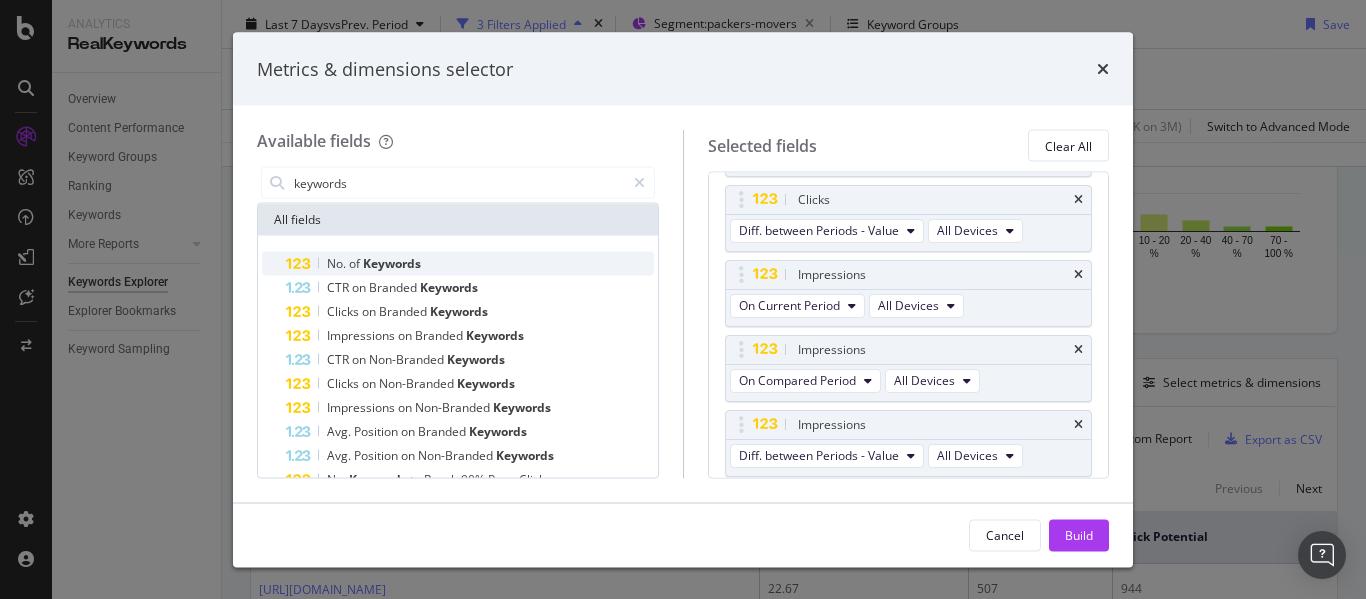 click on "Keywords" at bounding box center (392, 263) 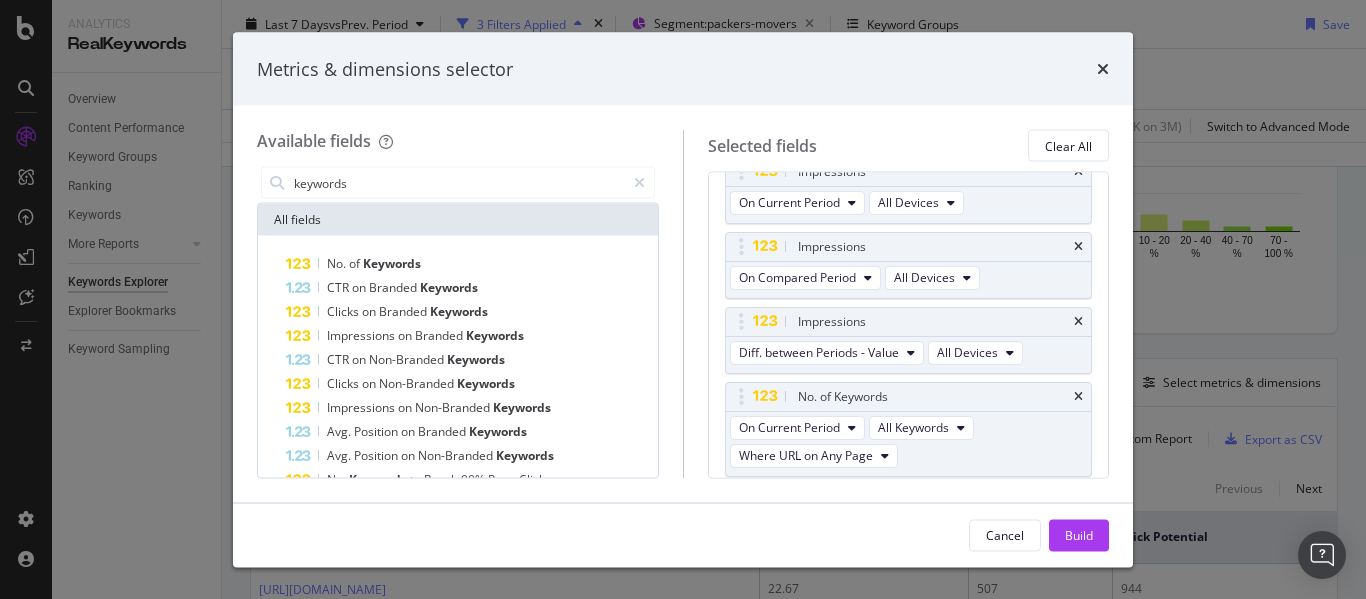 click on "Keywords" at bounding box center [392, 263] 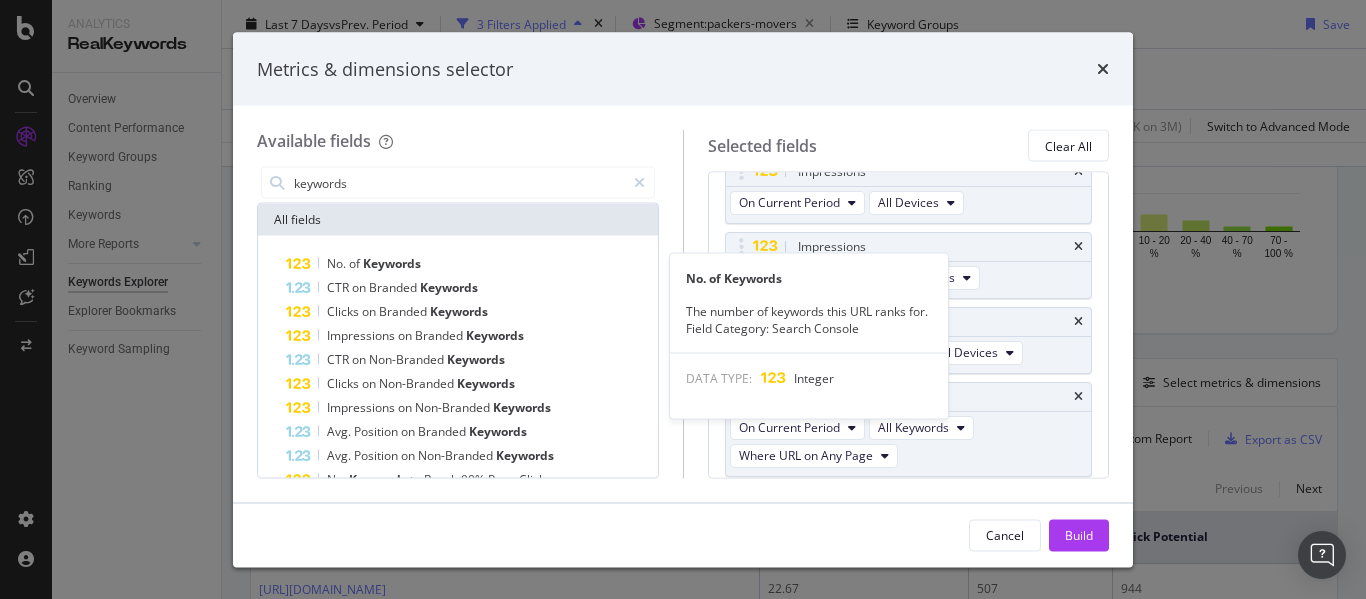 scroll, scrollTop: 716, scrollLeft: 0, axis: vertical 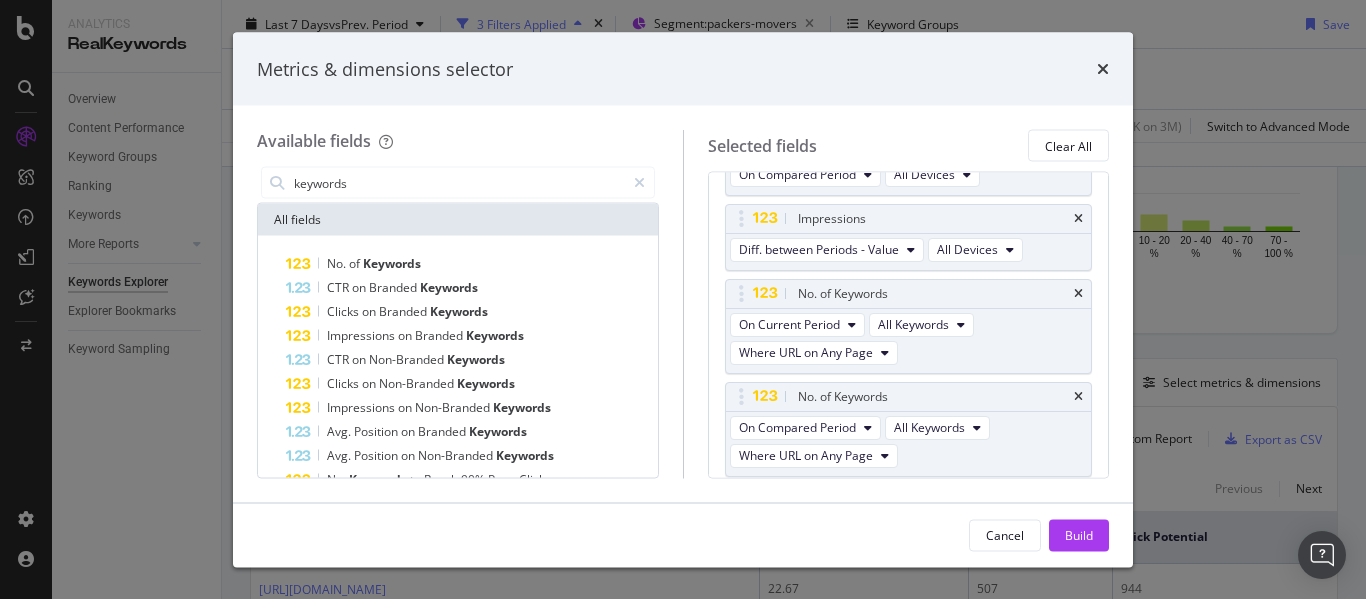 click on "Keywords" at bounding box center (392, 263) 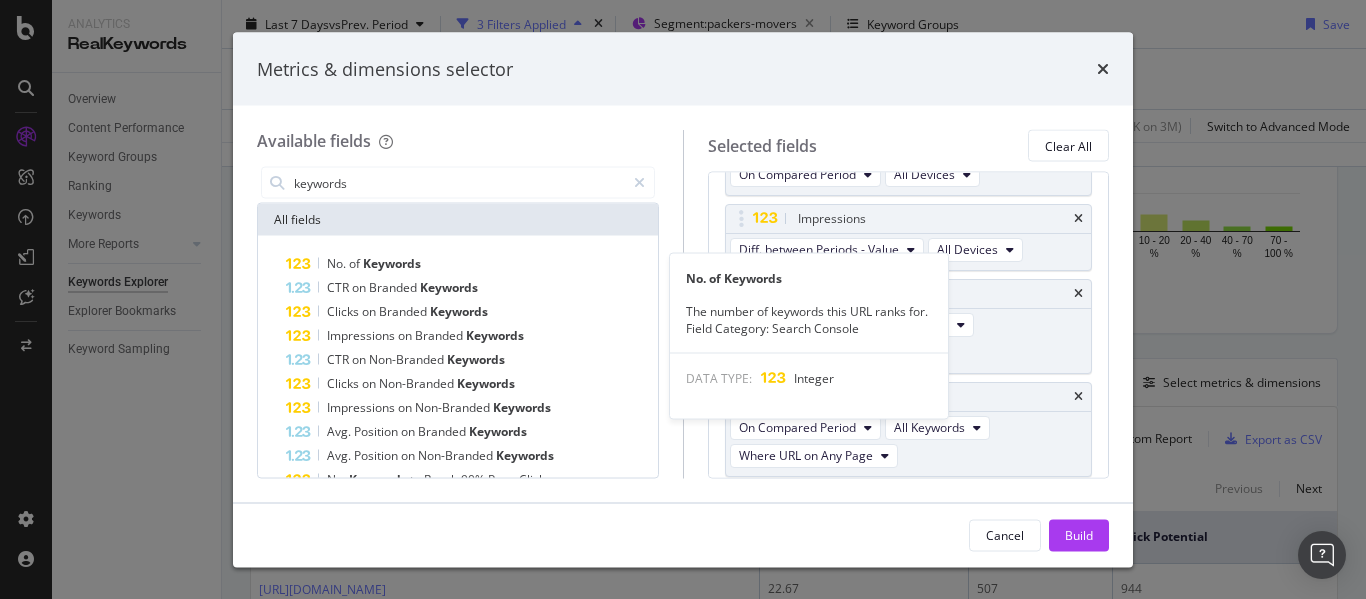 scroll, scrollTop: 819, scrollLeft: 0, axis: vertical 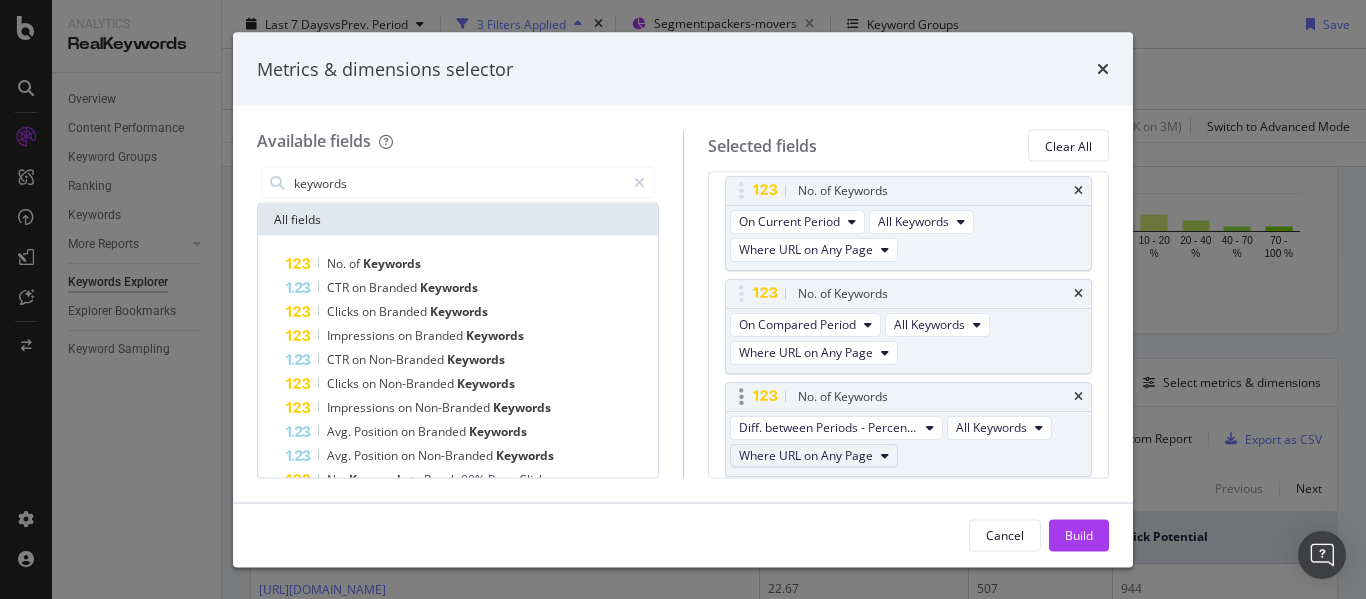 click on "Where URL on Any Page" at bounding box center [806, 456] 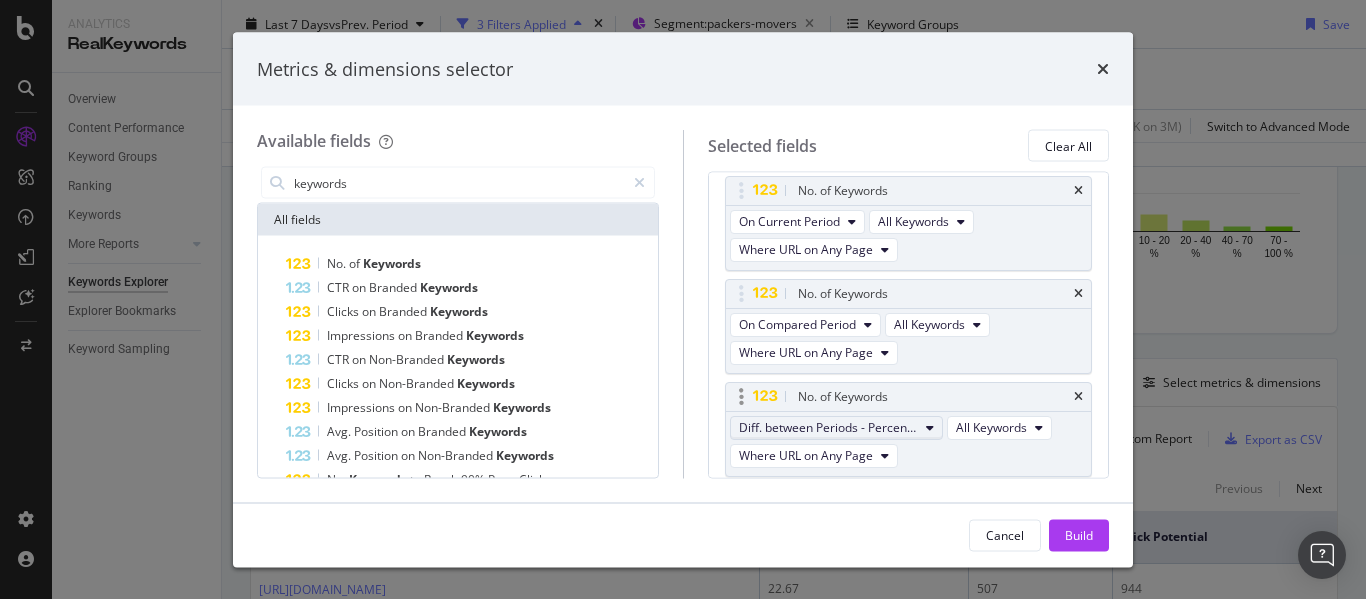 click on "Diff. between Periods - Percentage" at bounding box center (828, 428) 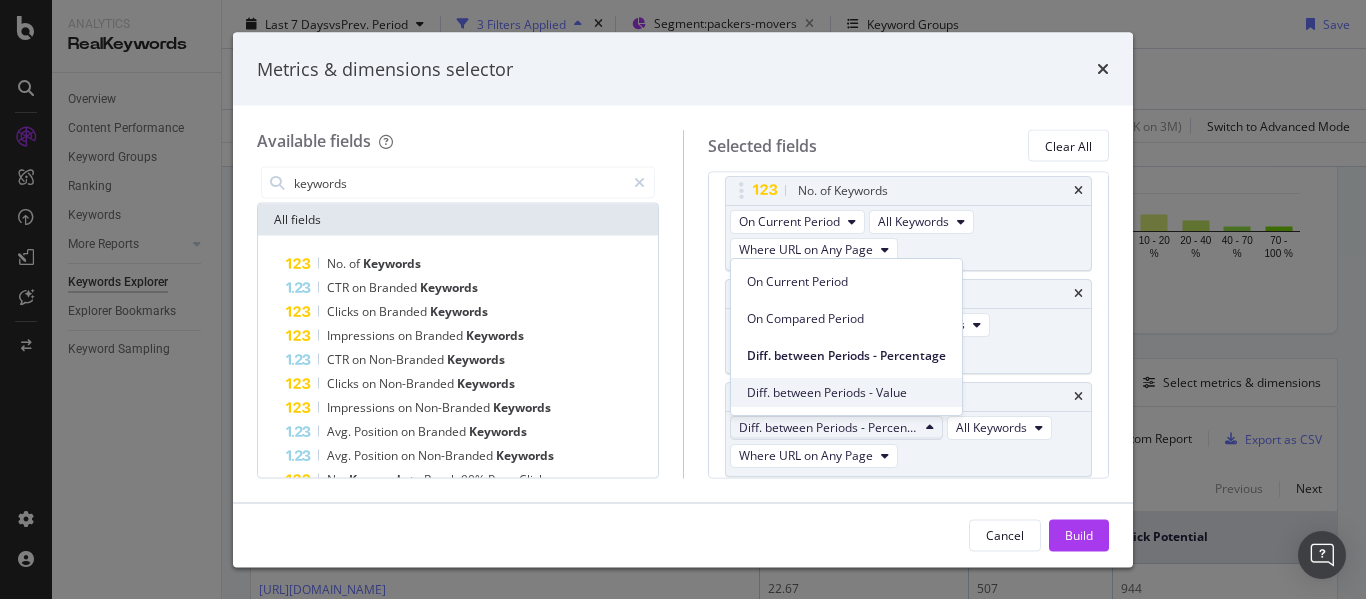 click on "Diff. between Periods - Value" at bounding box center [846, 393] 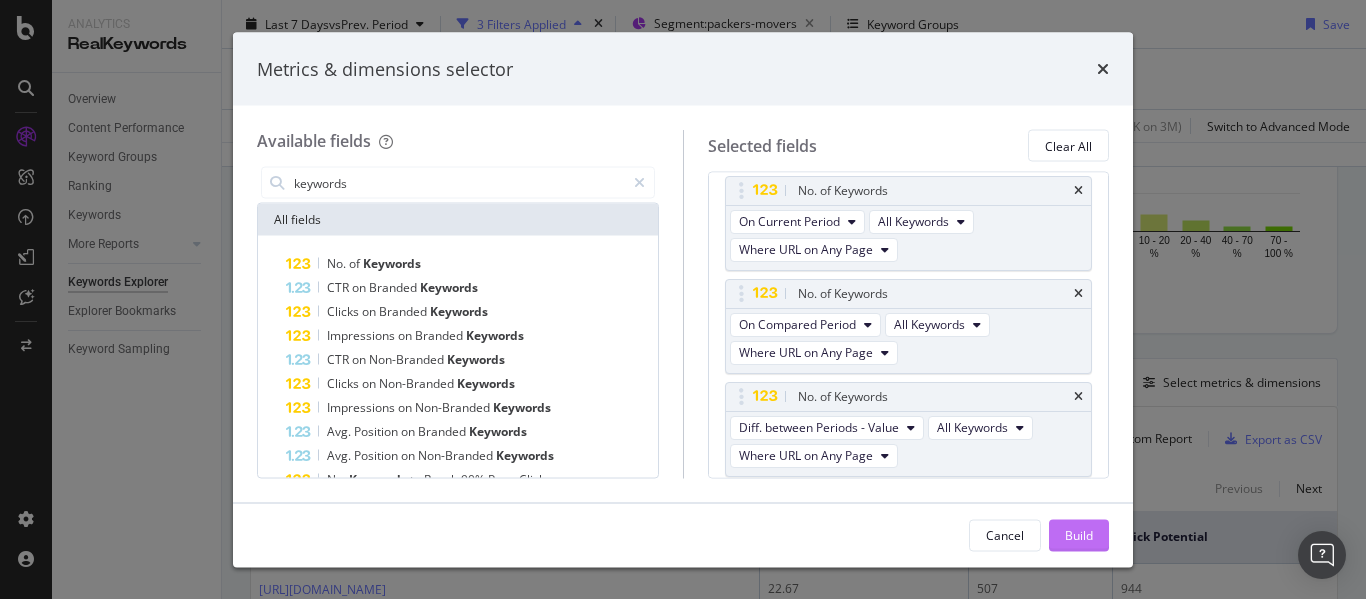 click on "Build" at bounding box center (1079, 535) 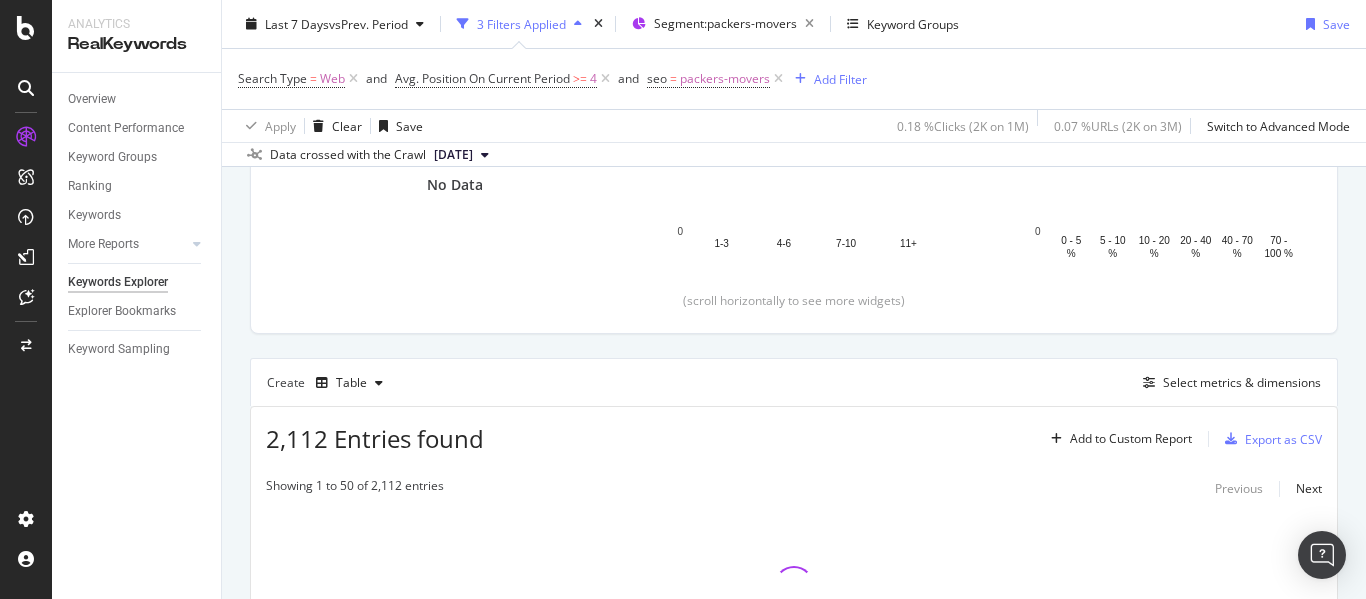 click at bounding box center (794, 586) 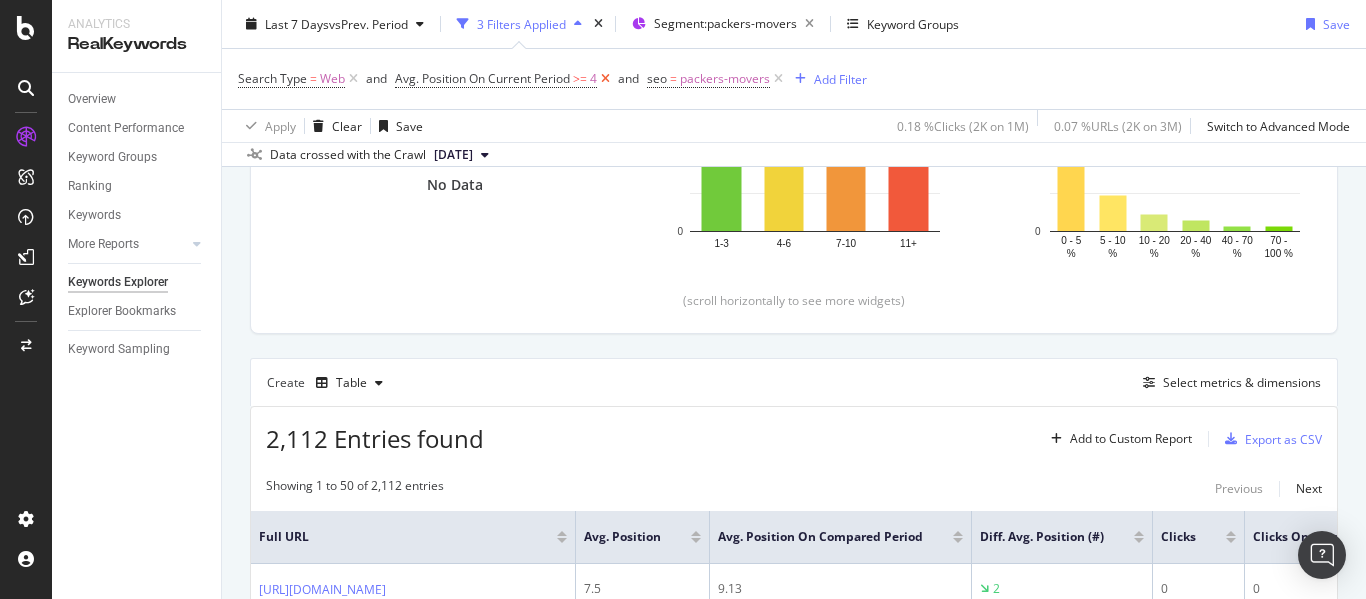 click at bounding box center (605, 79) 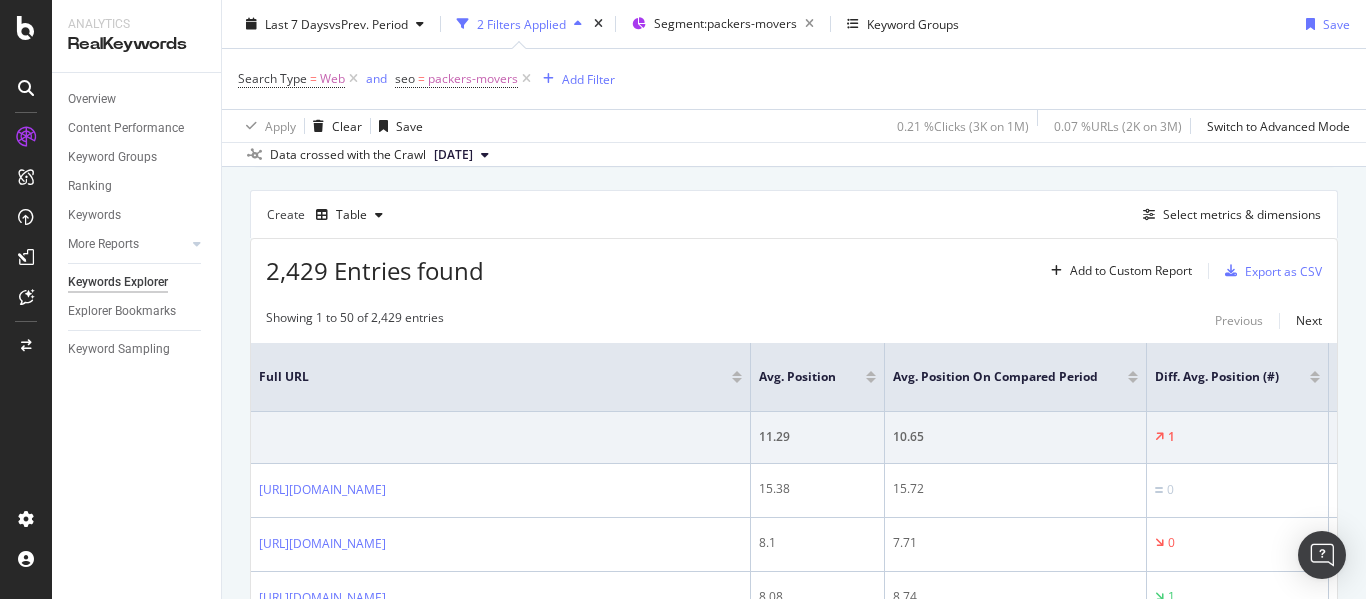 scroll, scrollTop: 648, scrollLeft: 0, axis: vertical 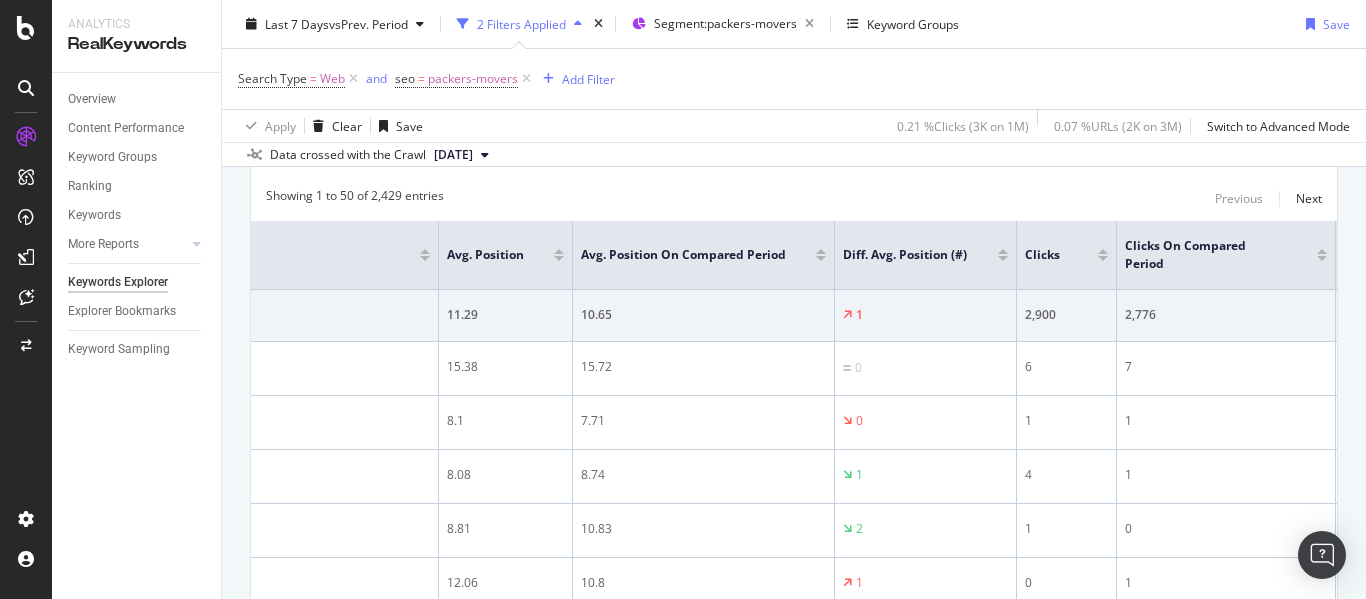 click at bounding box center (1003, 251) 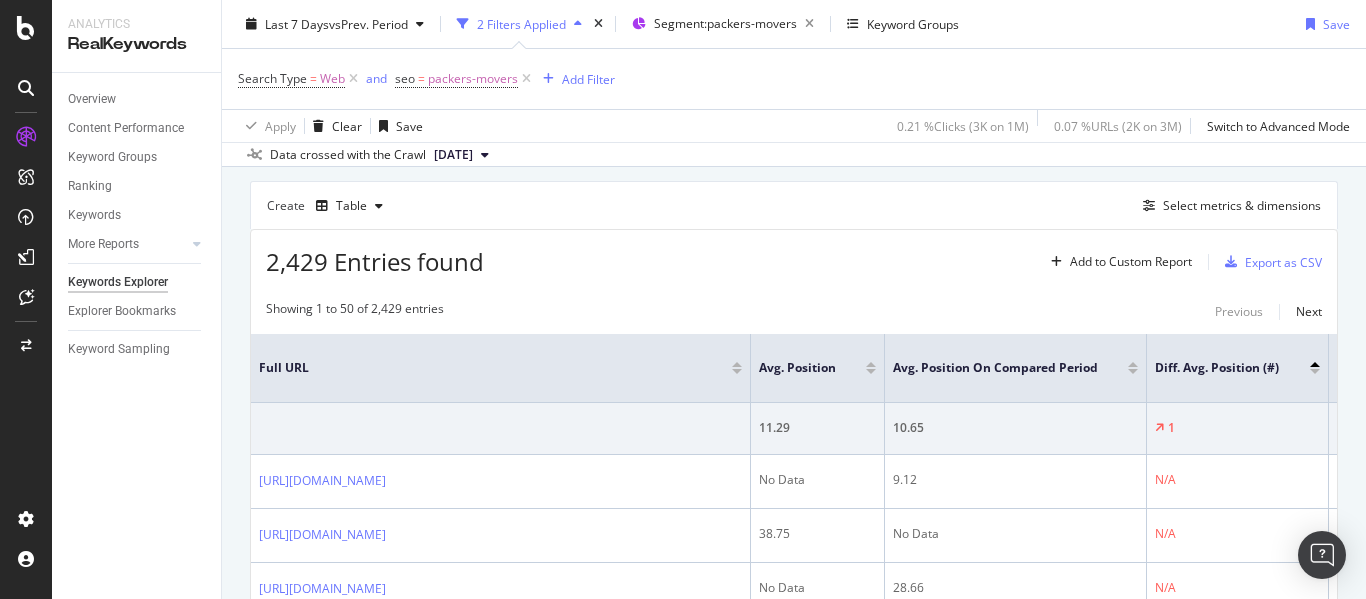 scroll, scrollTop: 648, scrollLeft: 0, axis: vertical 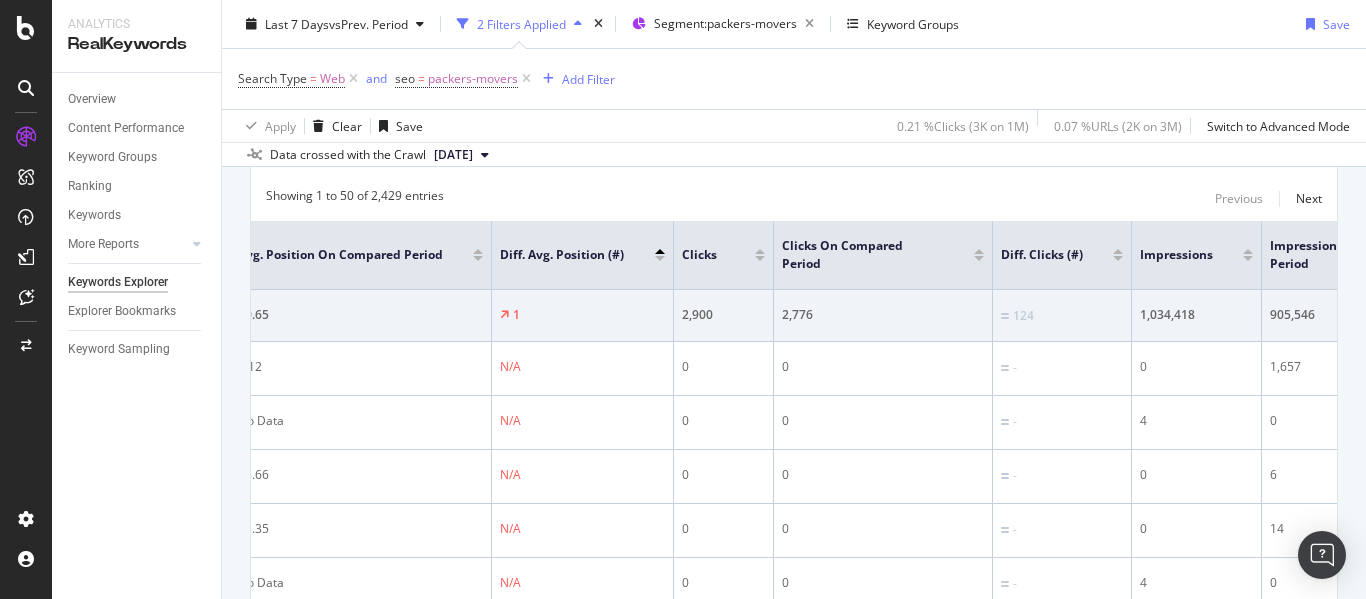click at bounding box center [1118, 258] 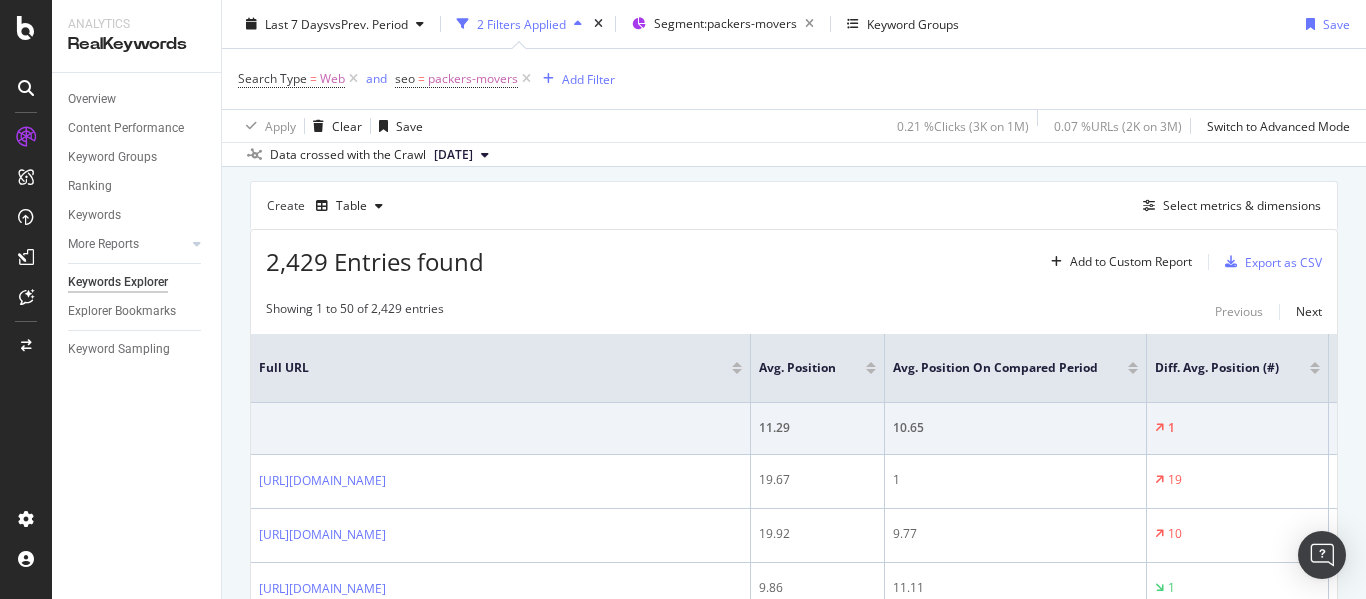 scroll, scrollTop: 648, scrollLeft: 0, axis: vertical 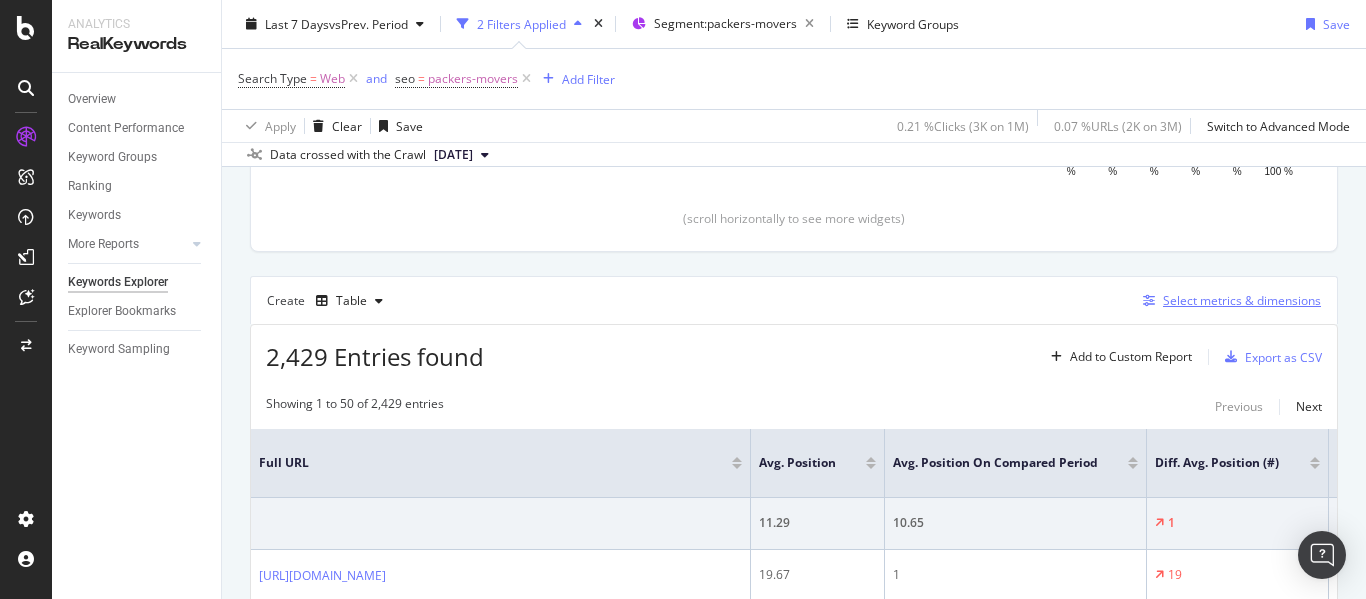 click on "Select metrics & dimensions" at bounding box center (1242, 300) 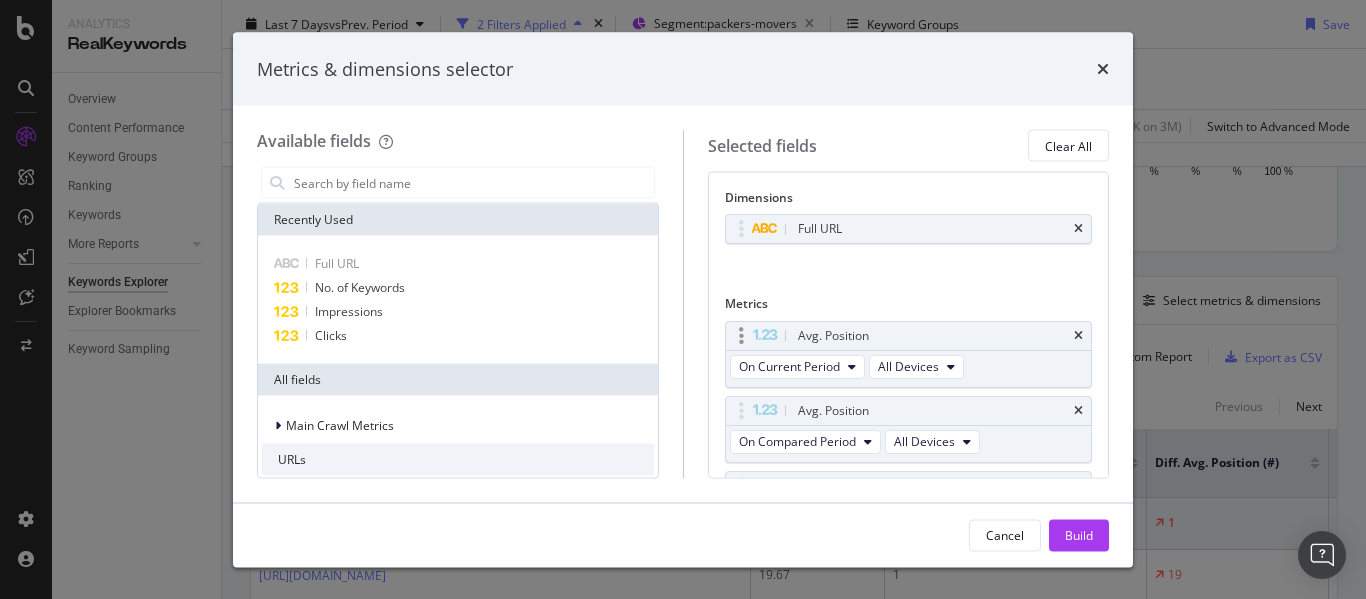 click on "Avg. Position" at bounding box center [909, 335] 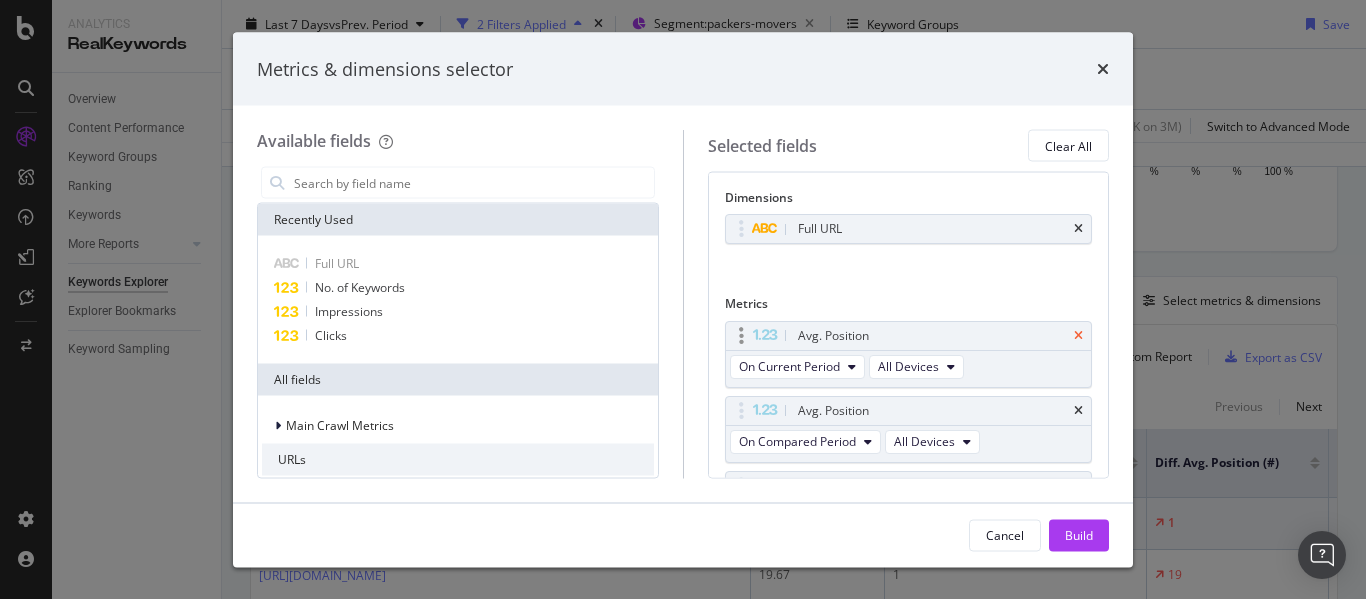 click at bounding box center [1078, 335] 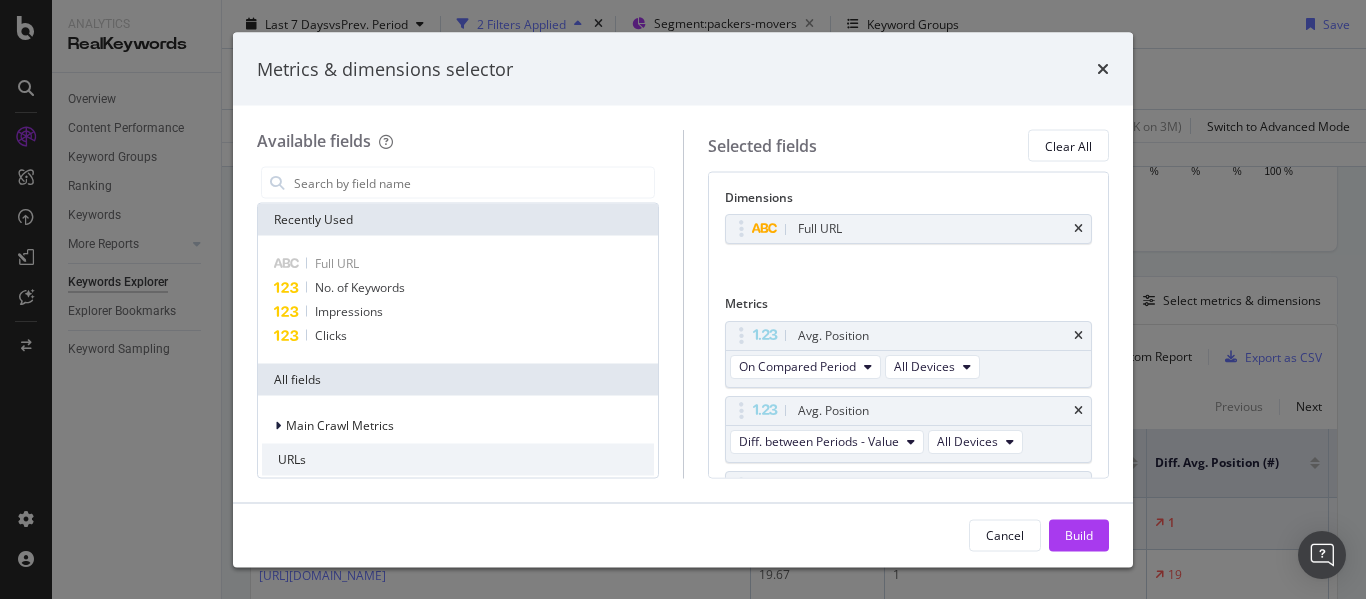 click at bounding box center (1078, 335) 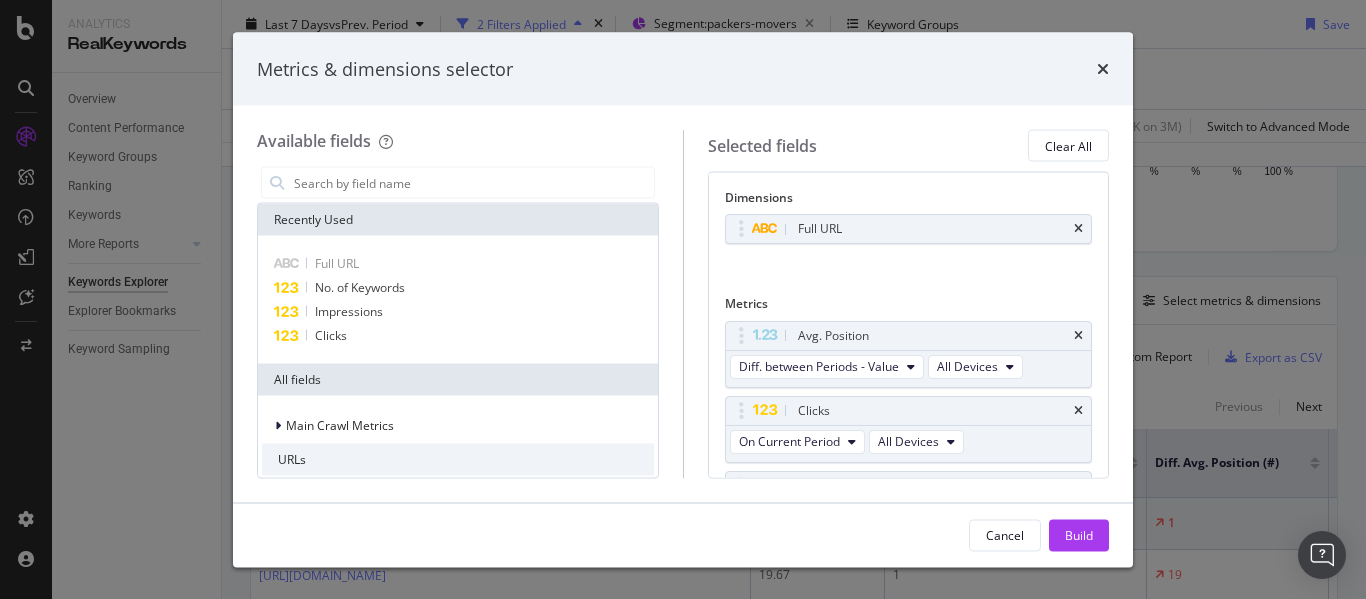 click at bounding box center (1078, 335) 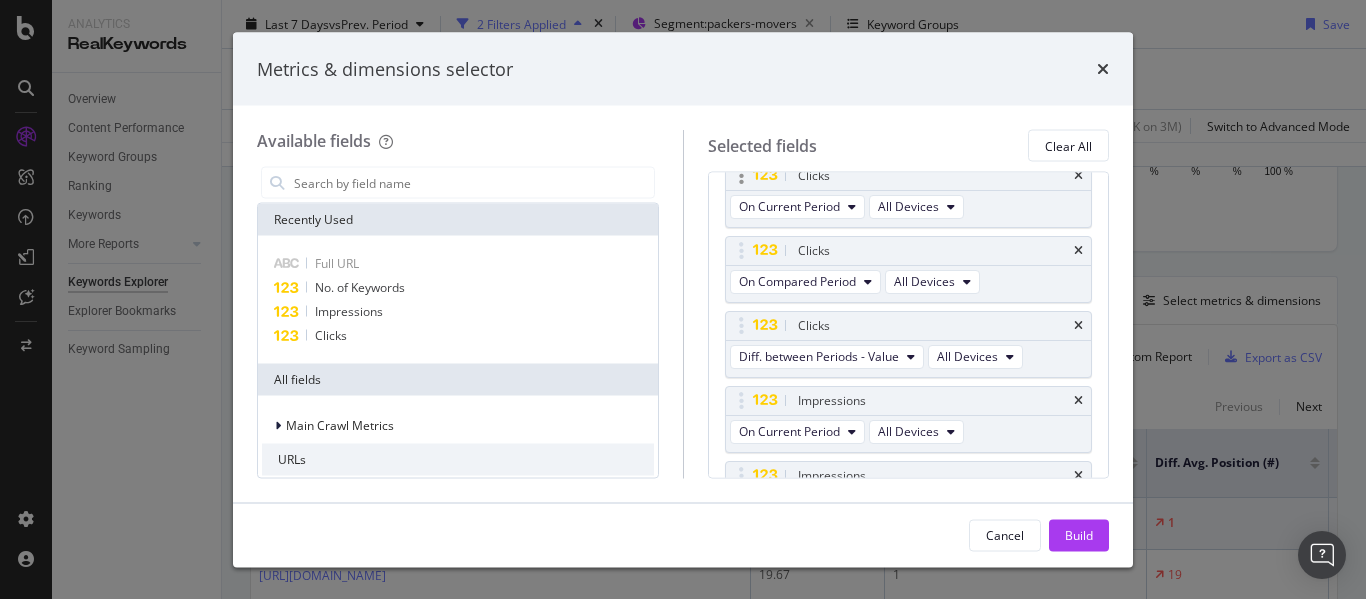 scroll, scrollTop: 167, scrollLeft: 0, axis: vertical 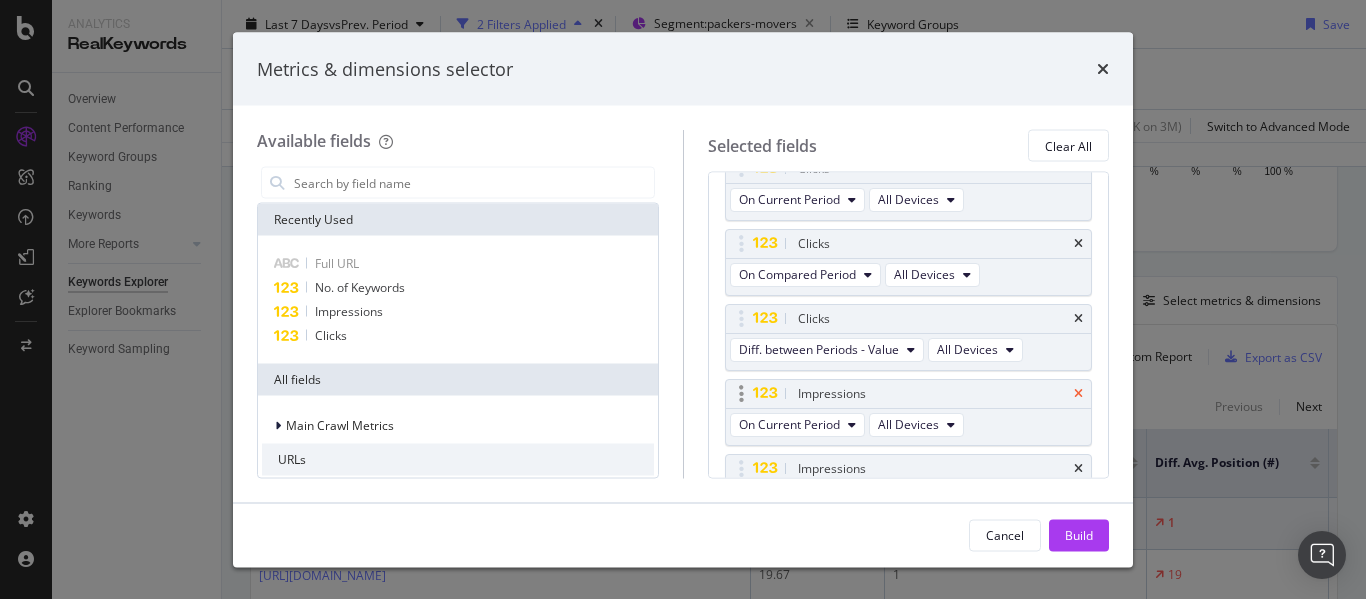 click at bounding box center [1078, 393] 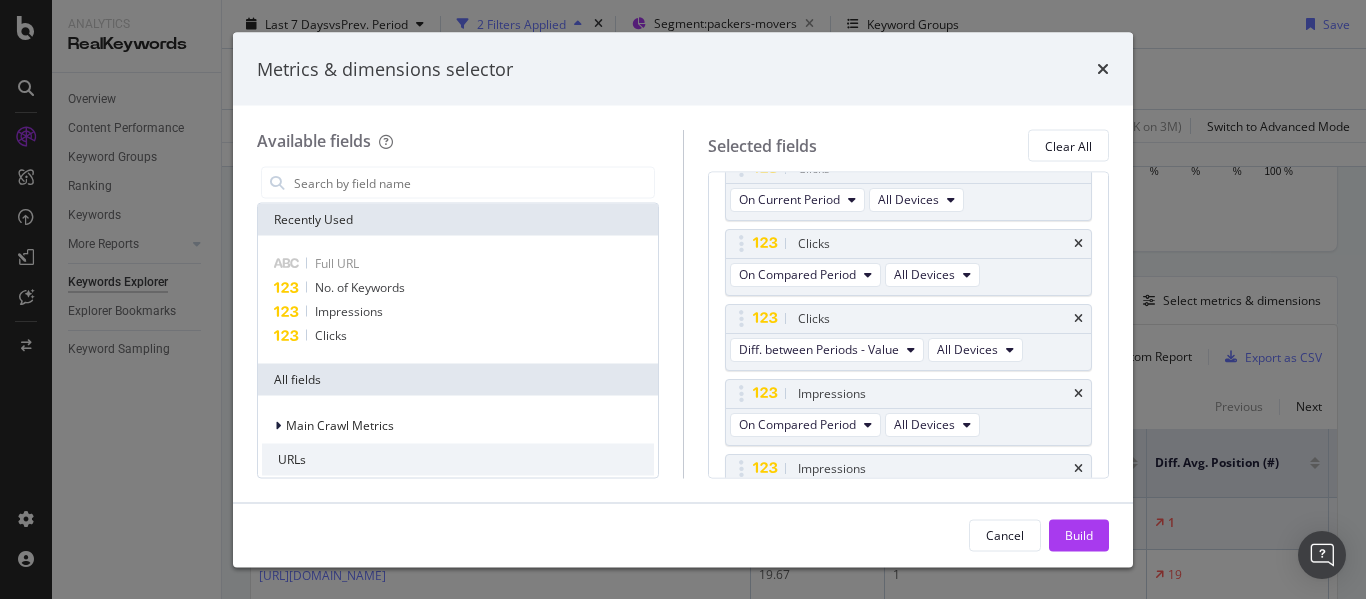 click at bounding box center (1078, 393) 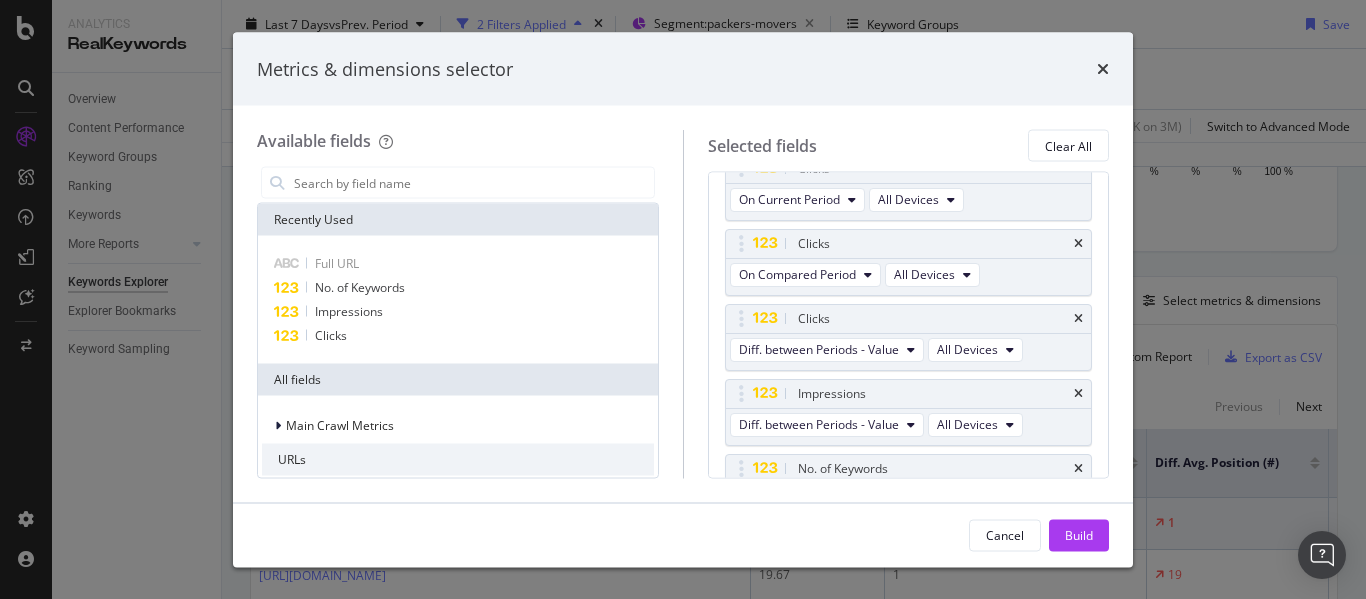 click at bounding box center (1078, 393) 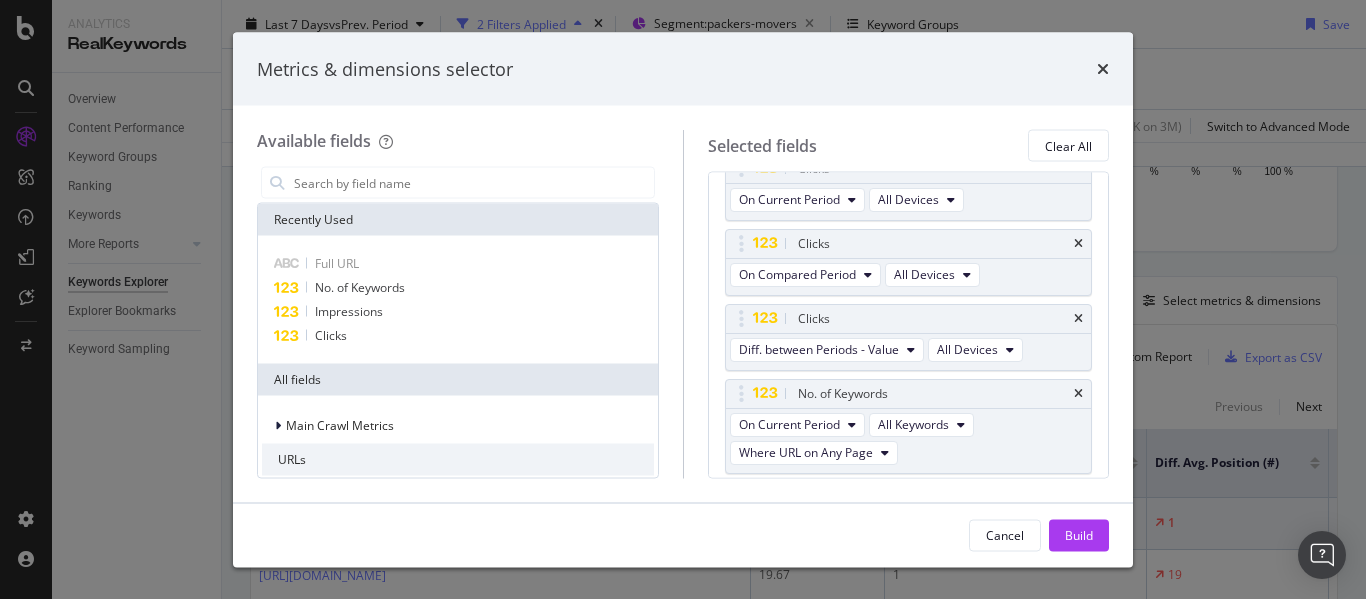 click at bounding box center [1078, 393] 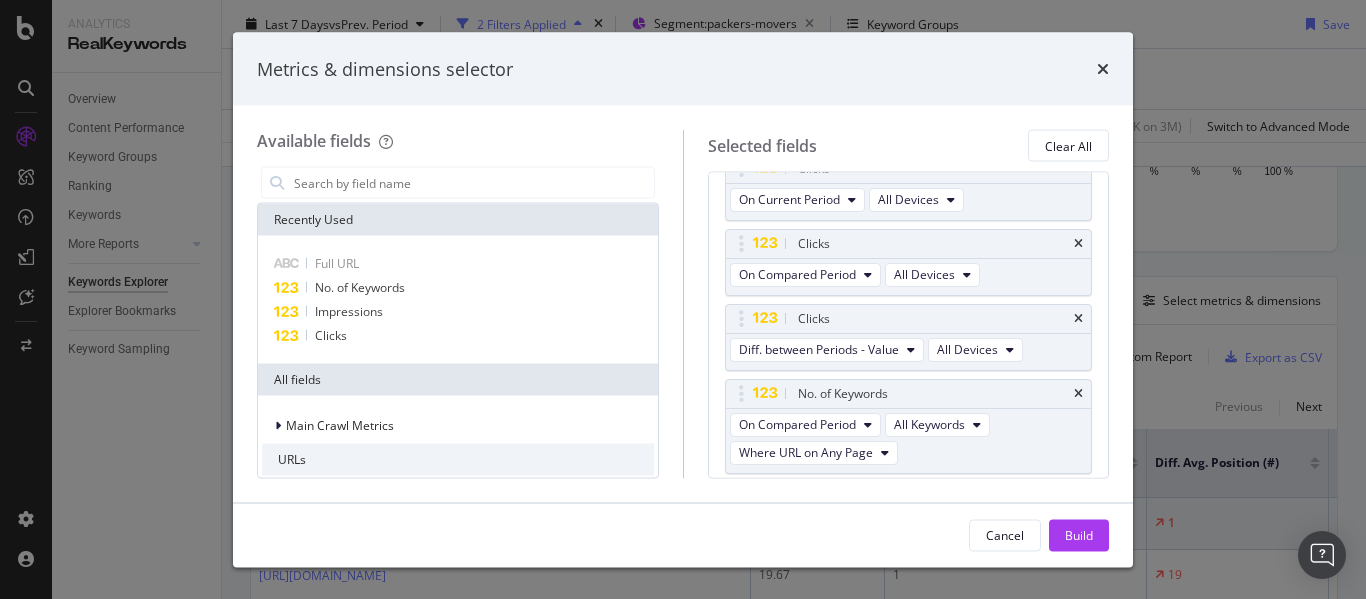 click at bounding box center [1078, 393] 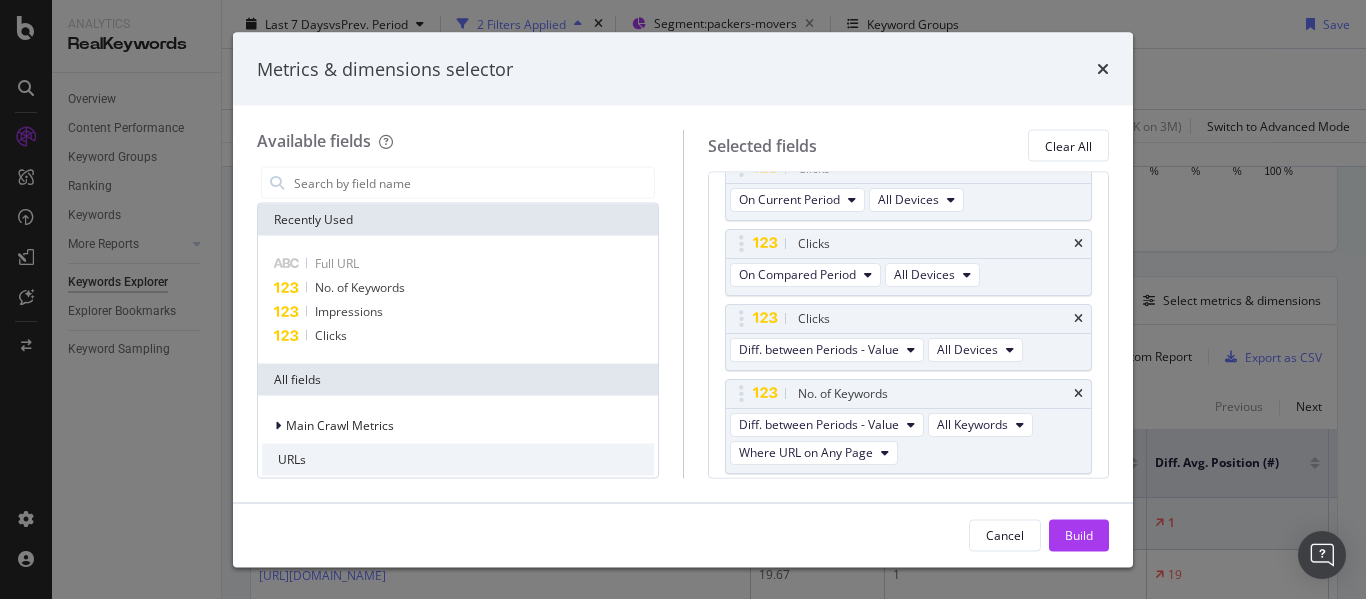 click at bounding box center (1078, 393) 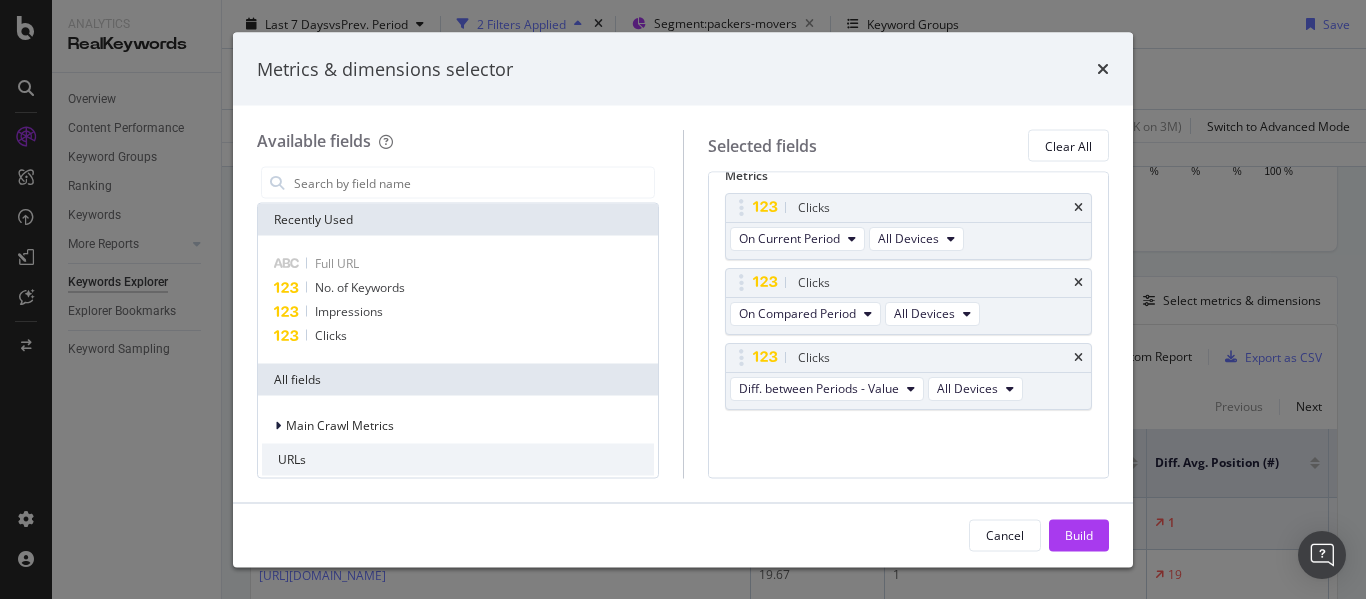 scroll, scrollTop: 128, scrollLeft: 0, axis: vertical 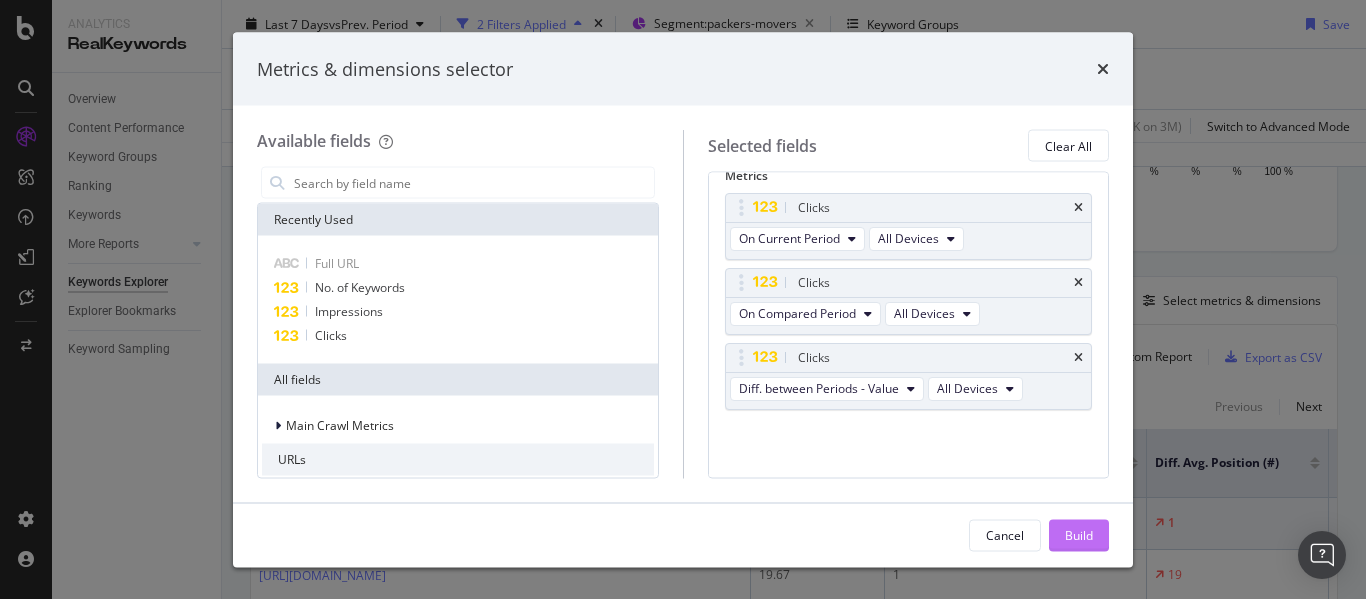 click on "Build" at bounding box center [1079, 534] 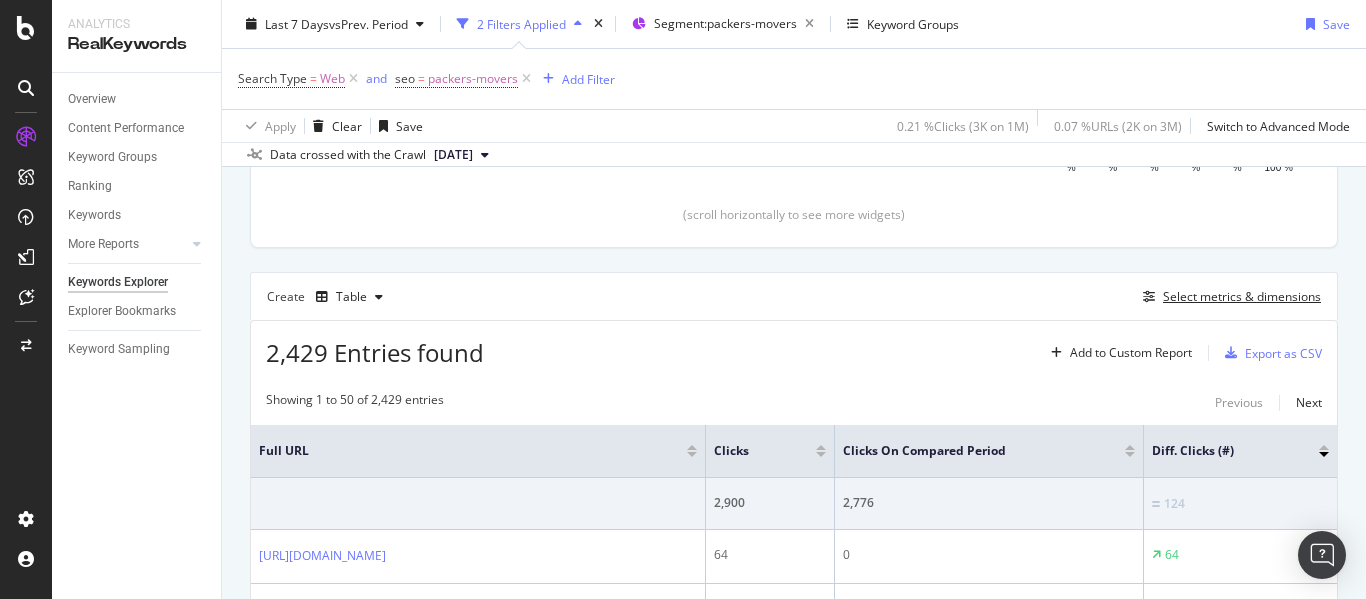 scroll, scrollTop: 450, scrollLeft: 0, axis: vertical 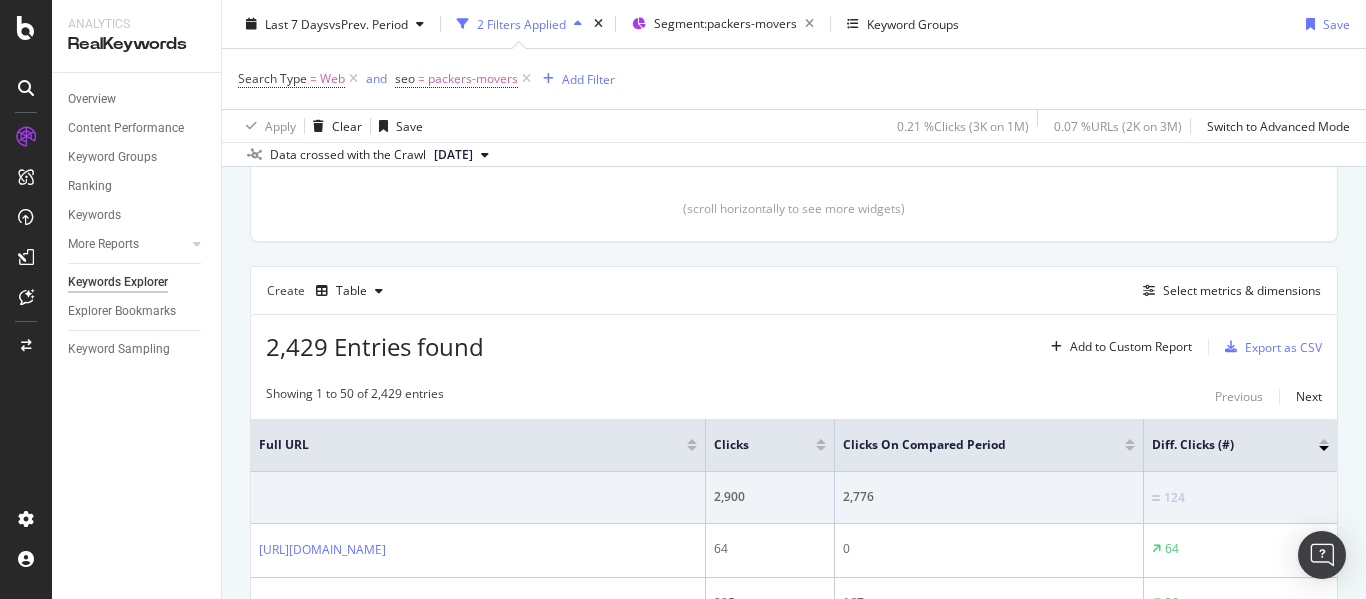 click at bounding box center [1324, 441] 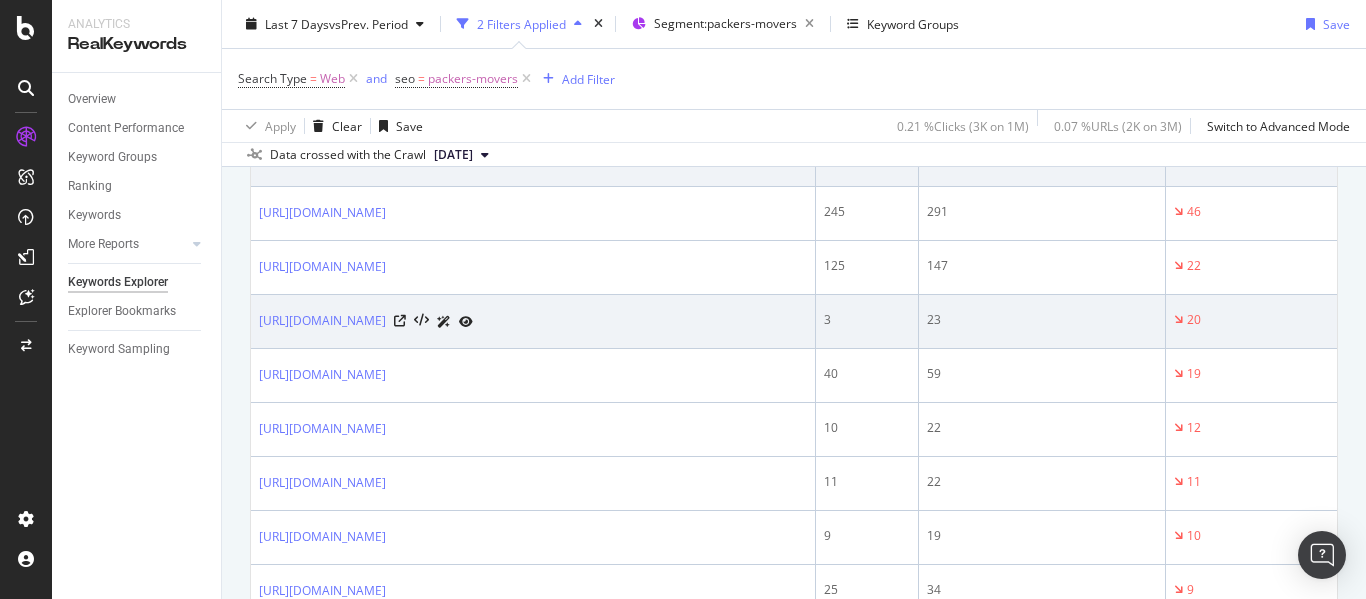 scroll, scrollTop: 790, scrollLeft: 0, axis: vertical 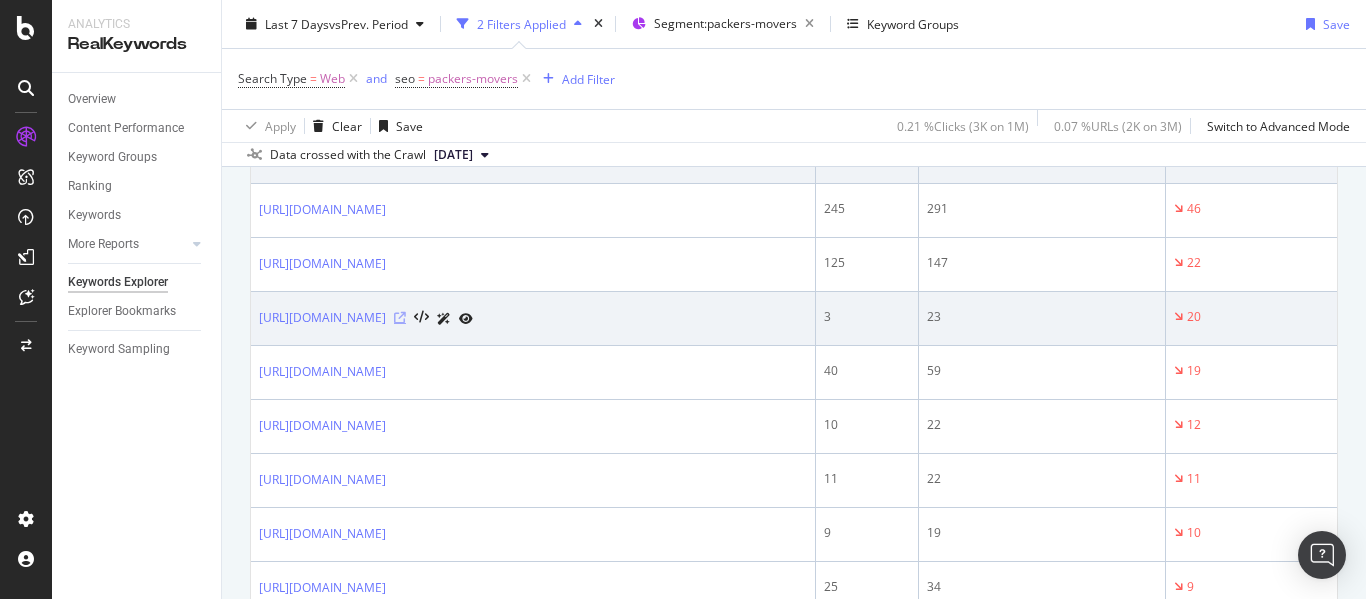 click at bounding box center [400, 318] 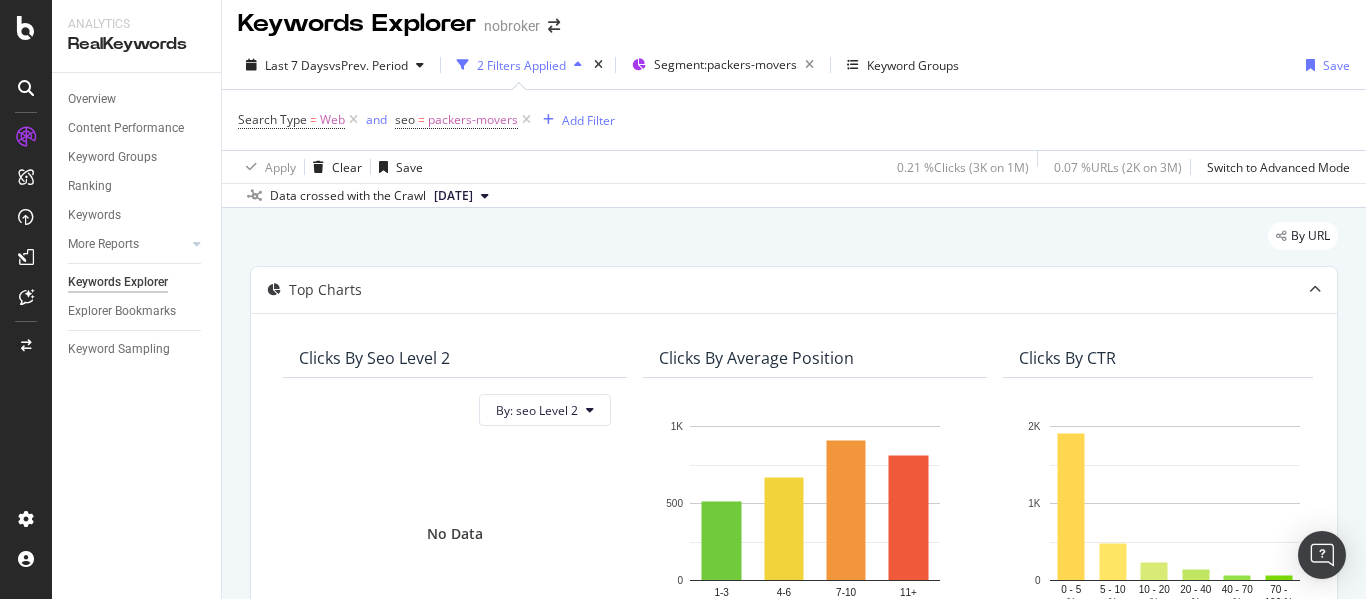 scroll, scrollTop: 0, scrollLeft: 0, axis: both 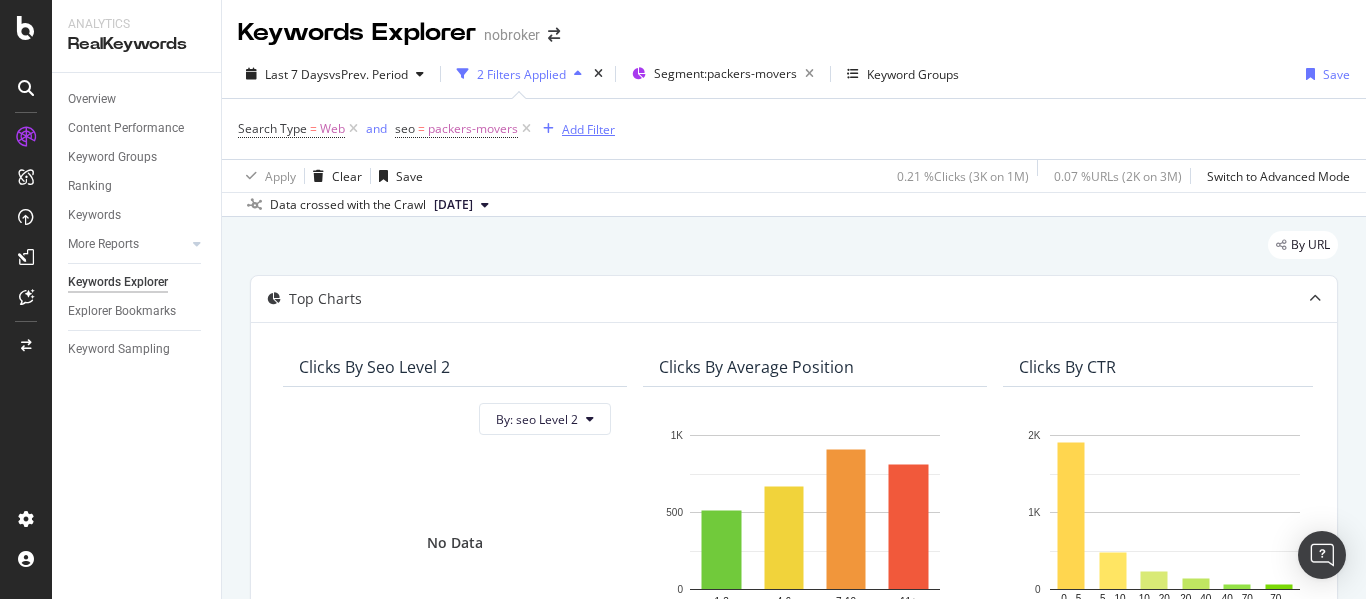 click on "Add Filter" at bounding box center (588, 129) 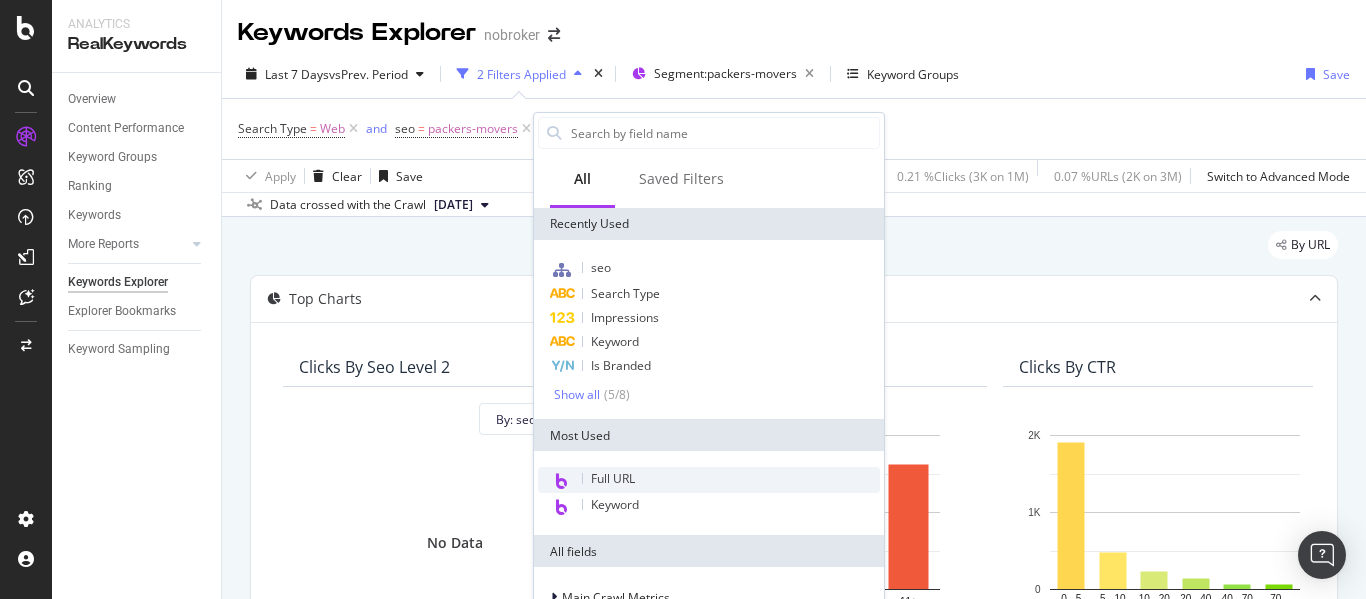 click on "Full URL" at bounding box center (613, 478) 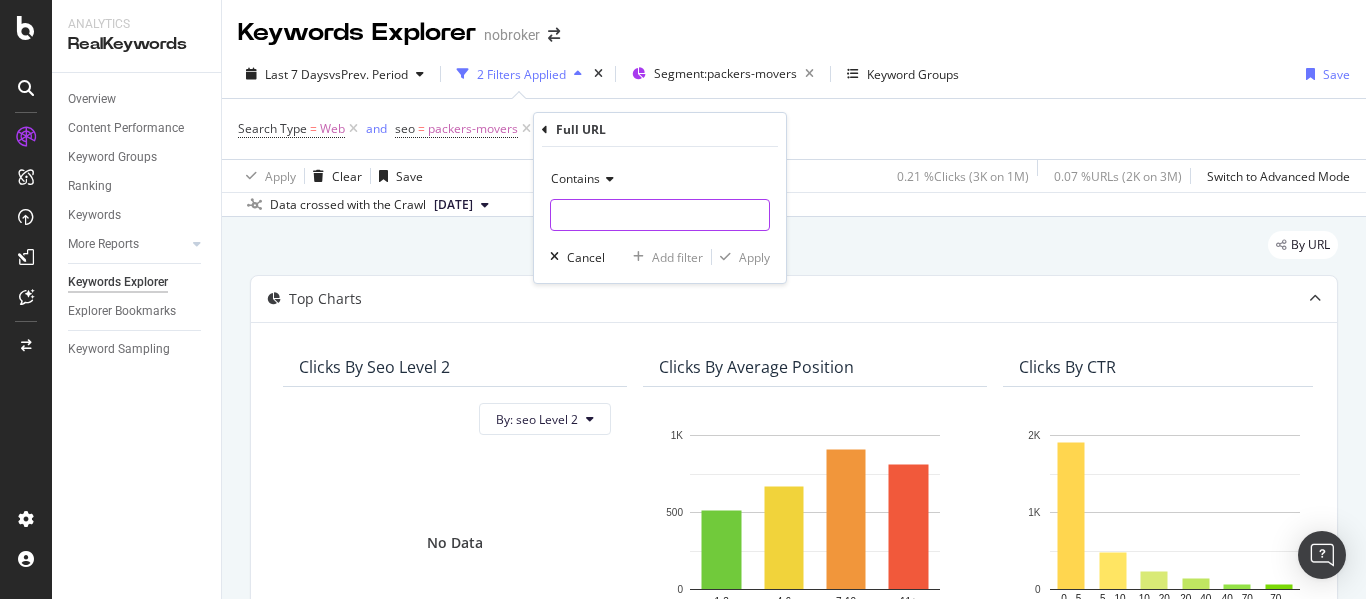 click at bounding box center (660, 215) 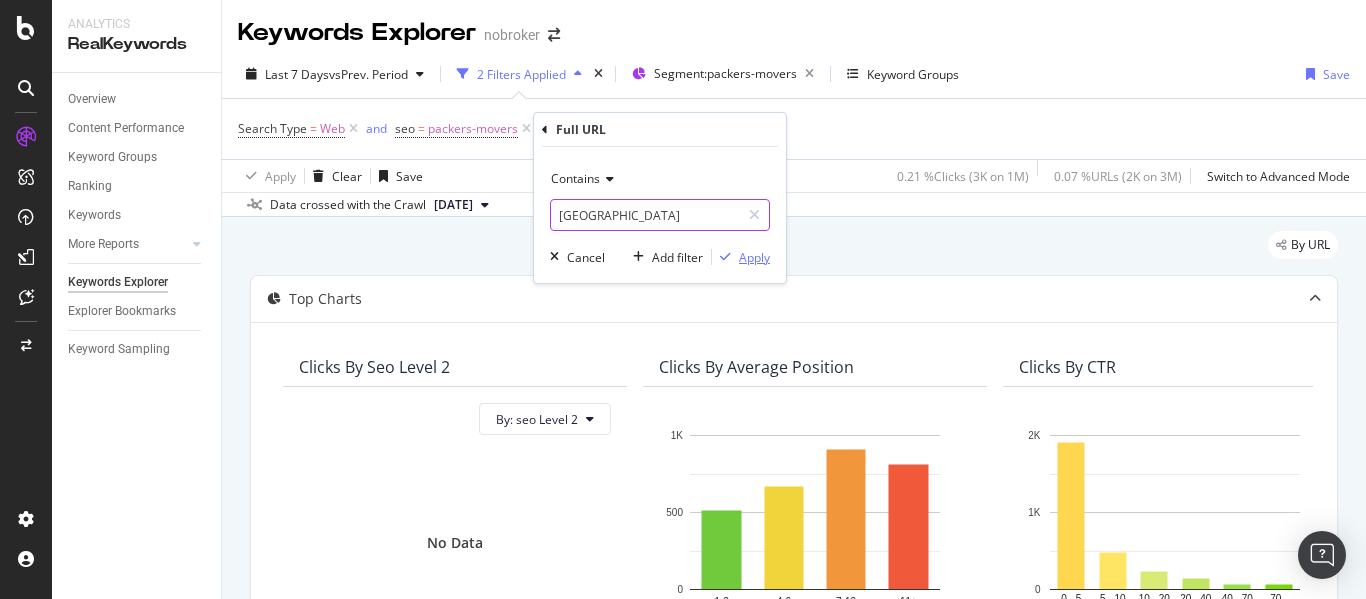 type on "[GEOGRAPHIC_DATA]" 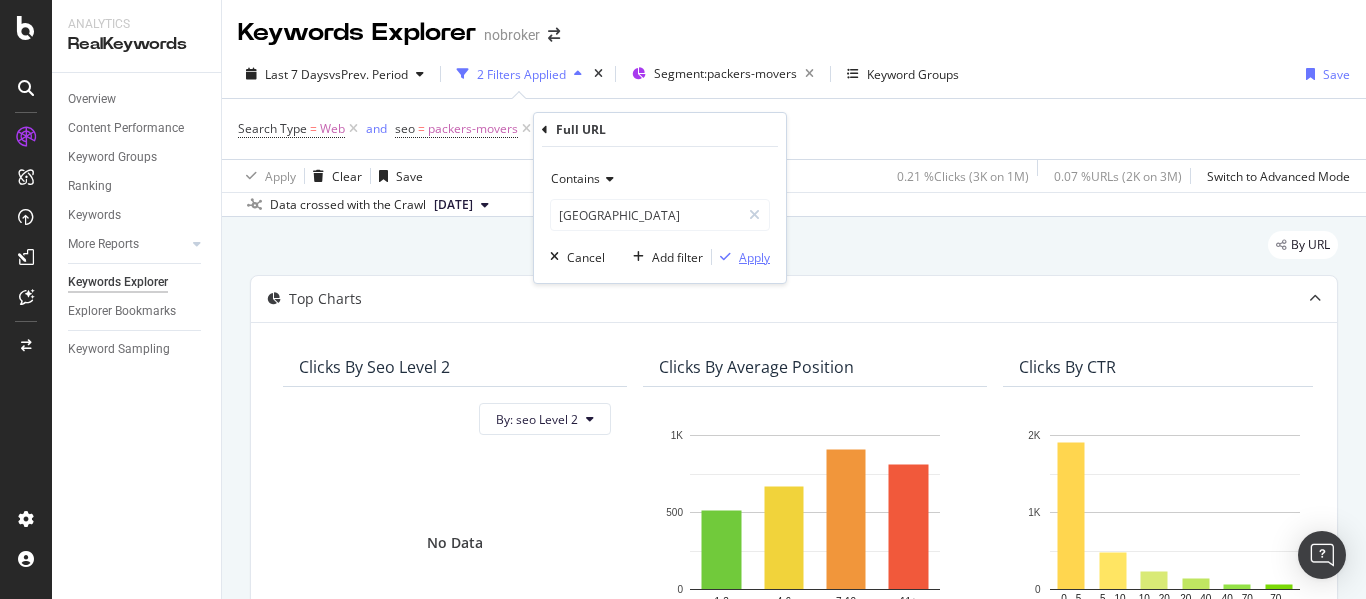 click on "Apply" at bounding box center [754, 257] 